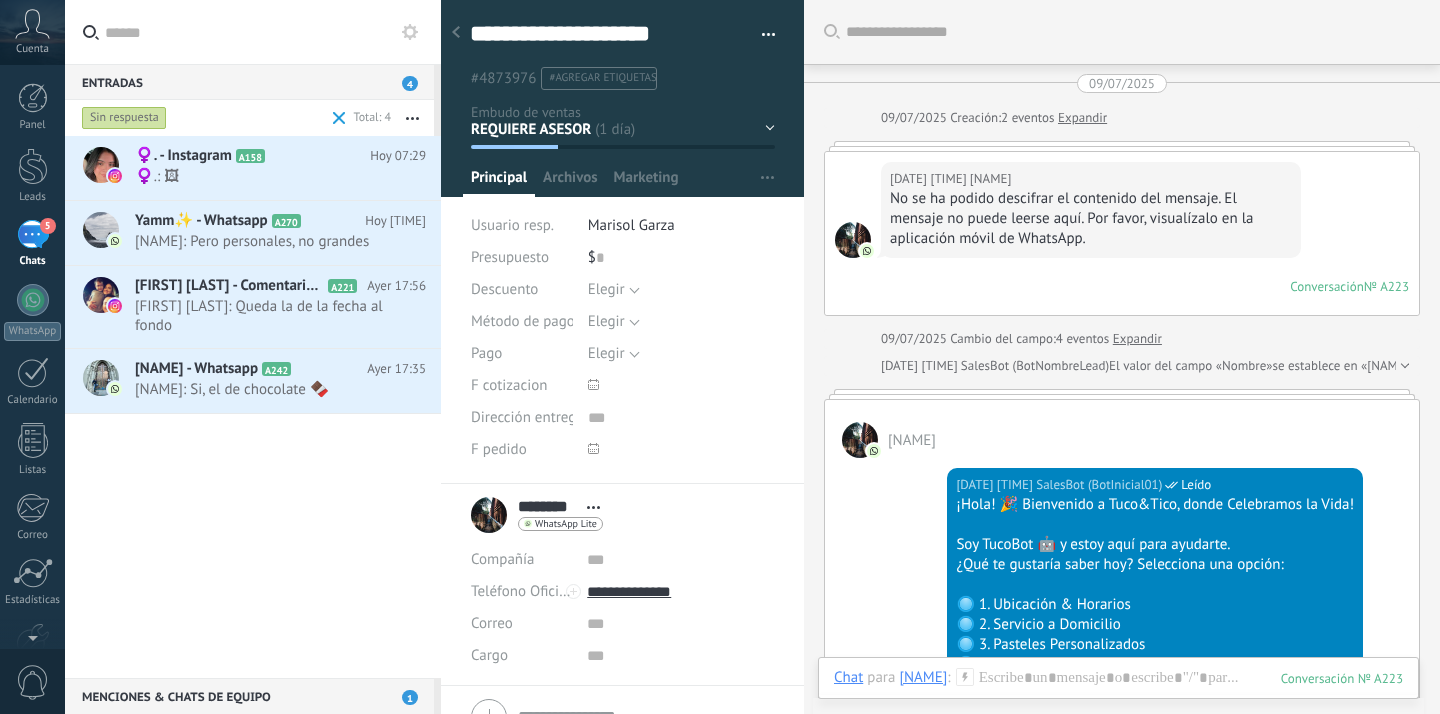 scroll, scrollTop: 0, scrollLeft: 0, axis: both 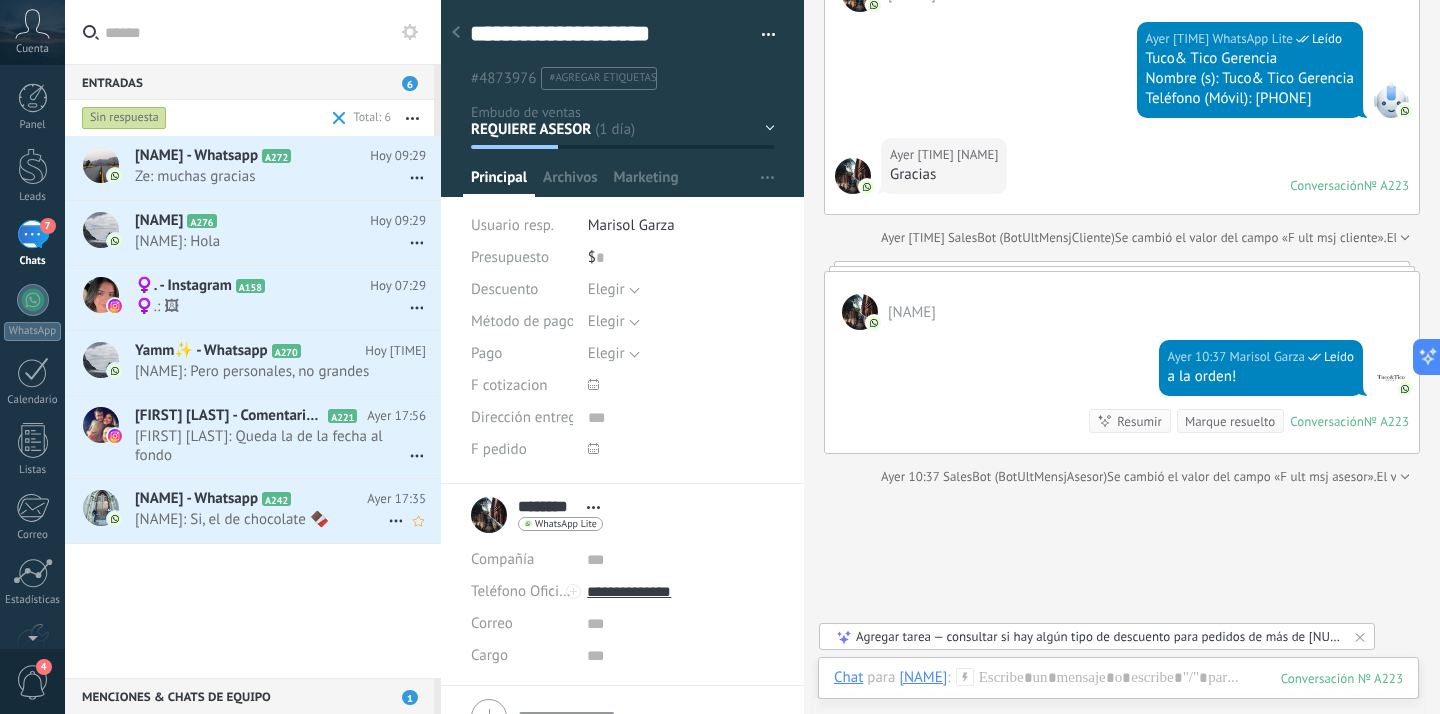 click on "[NAME]: Si, el de chocolate 🍫" at bounding box center [261, 519] 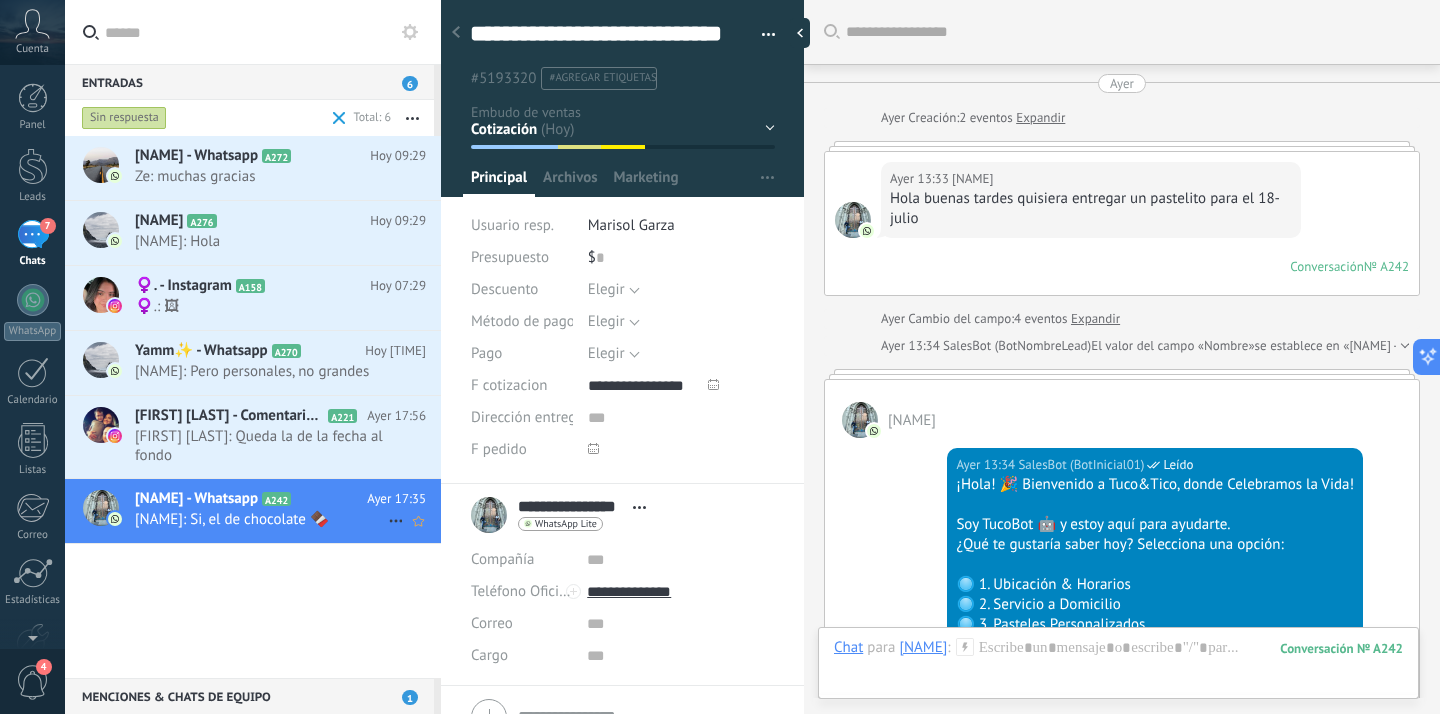 type on "**********" 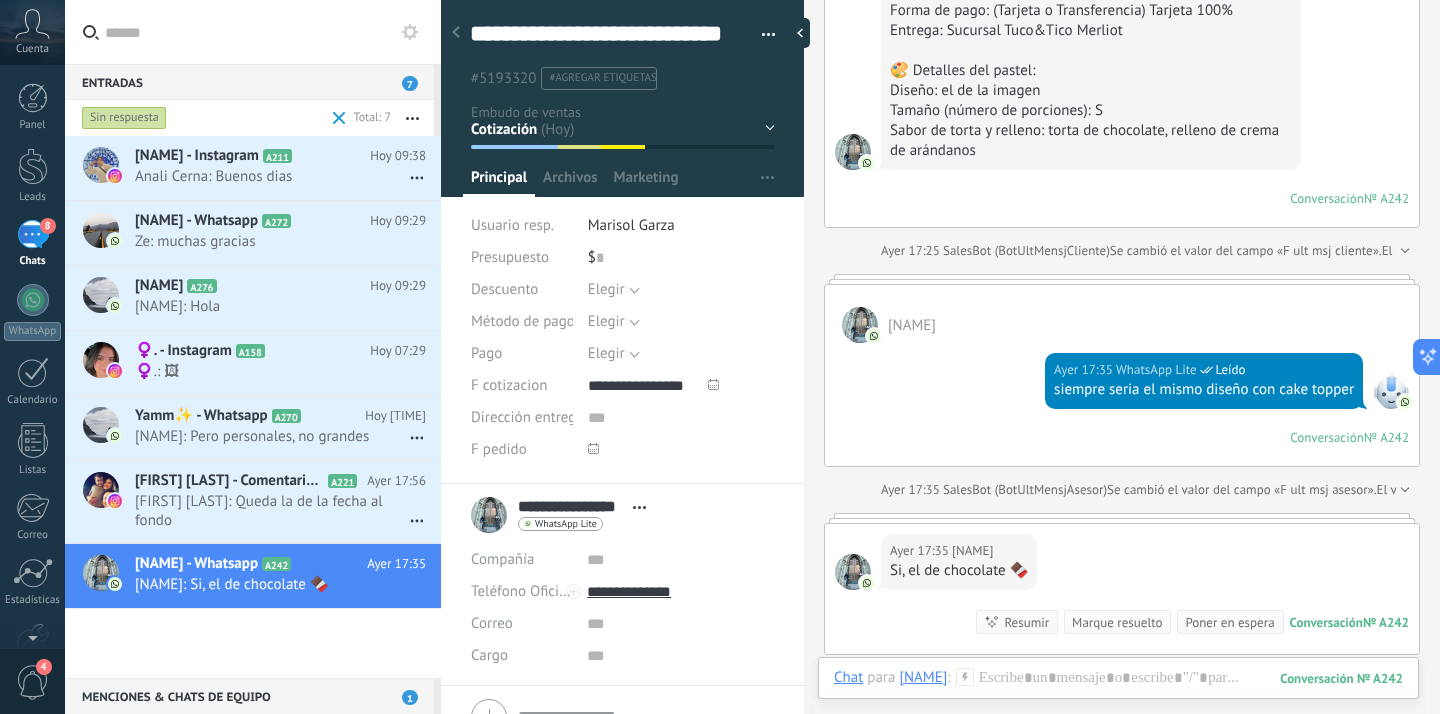 scroll, scrollTop: 5255, scrollLeft: 0, axis: vertical 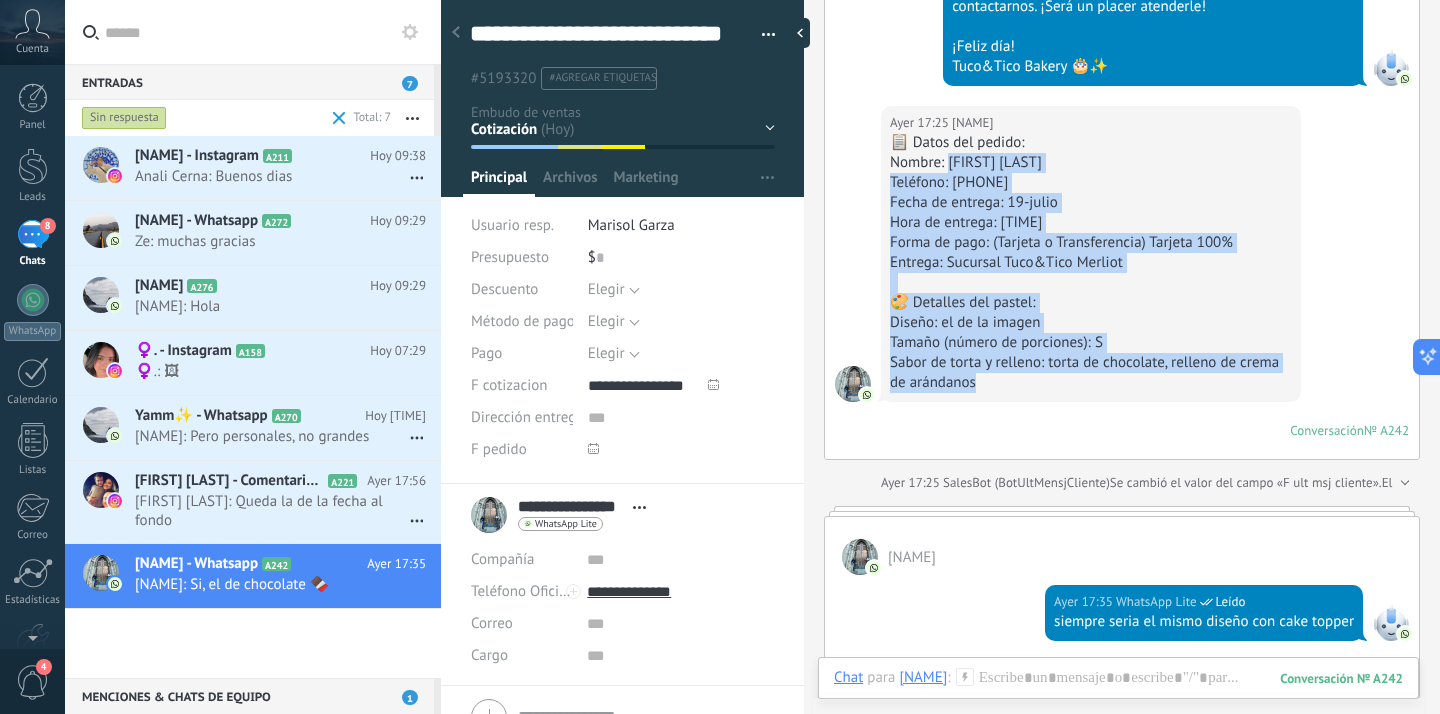 drag, startPoint x: 951, startPoint y: 182, endPoint x: 1158, endPoint y: 401, distance: 301.347 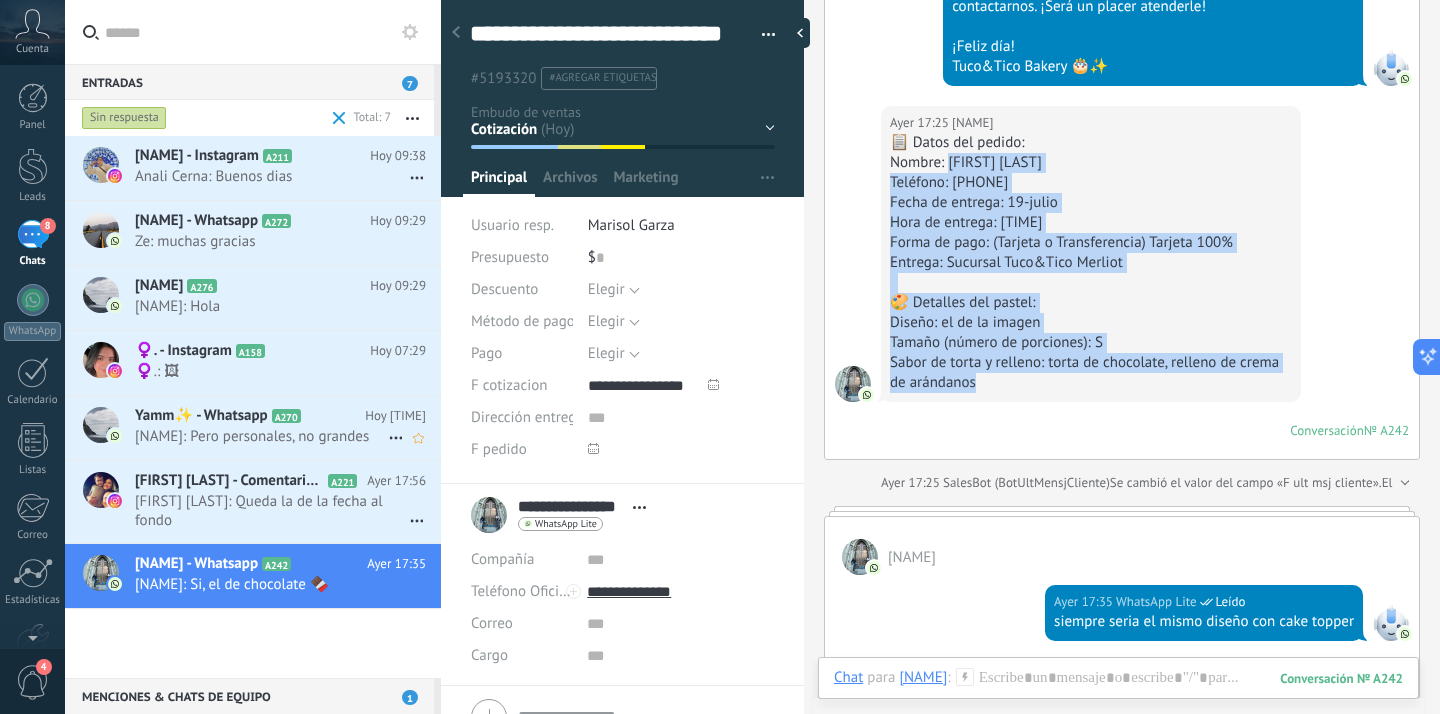 copy on "[NAME] Teléfono: [PHONE] Fecha de entrega: [DATE] Hora de entrega: [TIME] Forma de pago: (Tarjeta o Transferencia) Tarjeta 100% Entrega: Sucursal Tuco&Tico Merliot 🎨 Detalles del pastel: Diseño: el de la imagen Tamaño (número de porciones): S Sabor de torta y relleno: torta de chocolate, relleno de crema de arándanos" 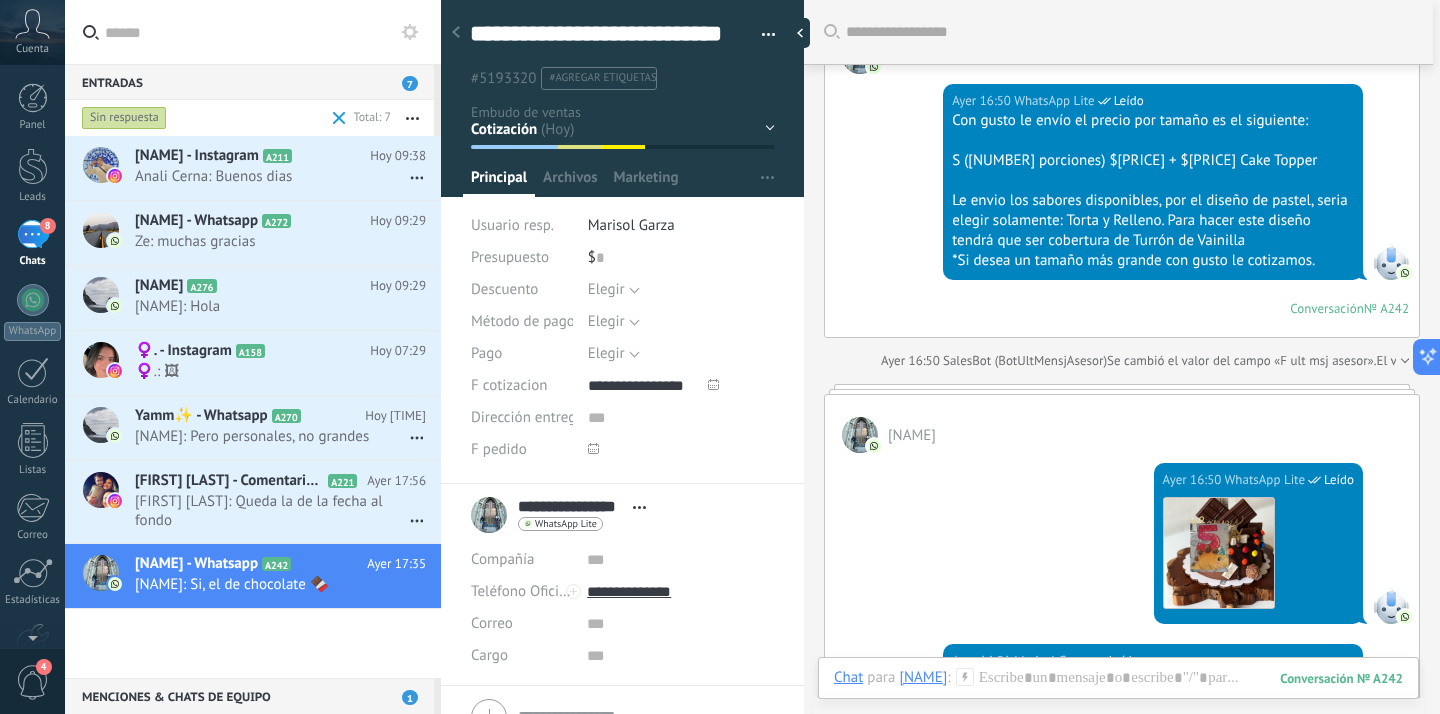 scroll, scrollTop: 2654, scrollLeft: 0, axis: vertical 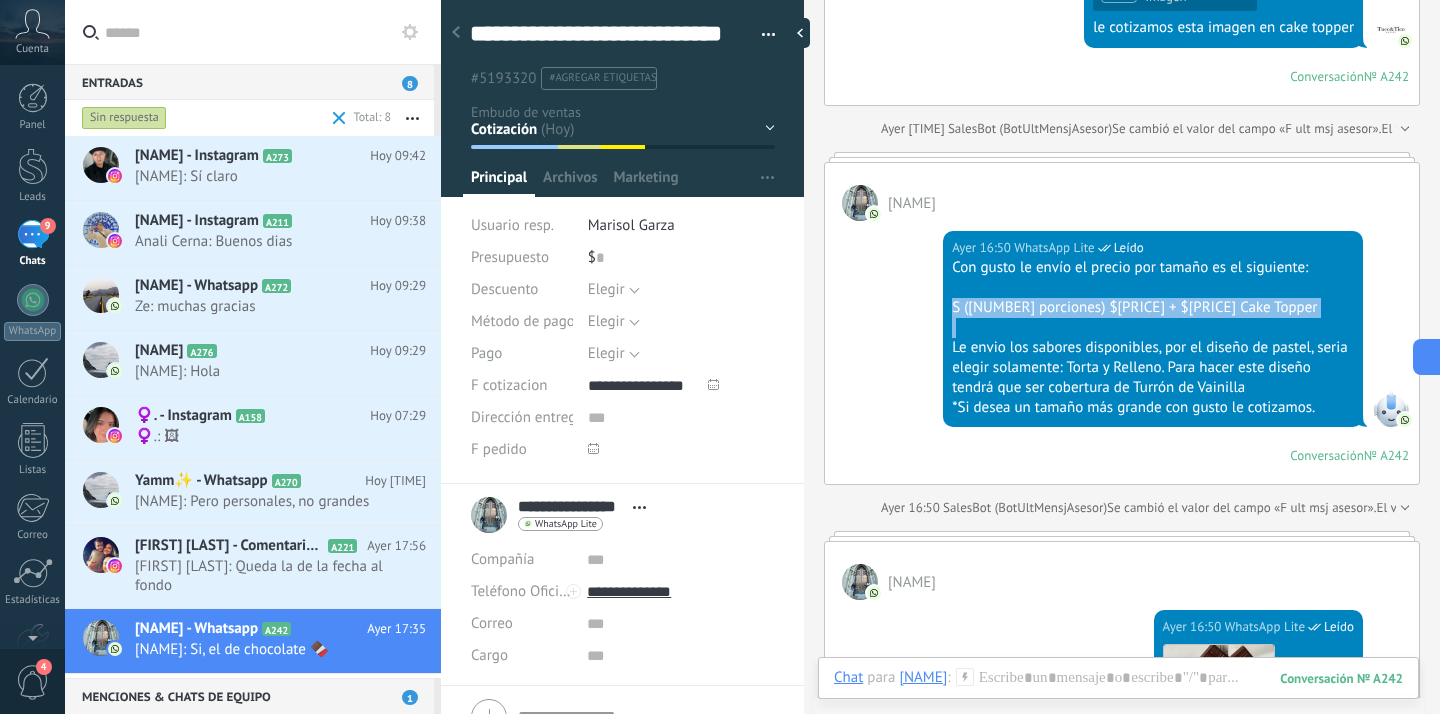 drag, startPoint x: 952, startPoint y: 329, endPoint x: 1210, endPoint y: 338, distance: 258.15692 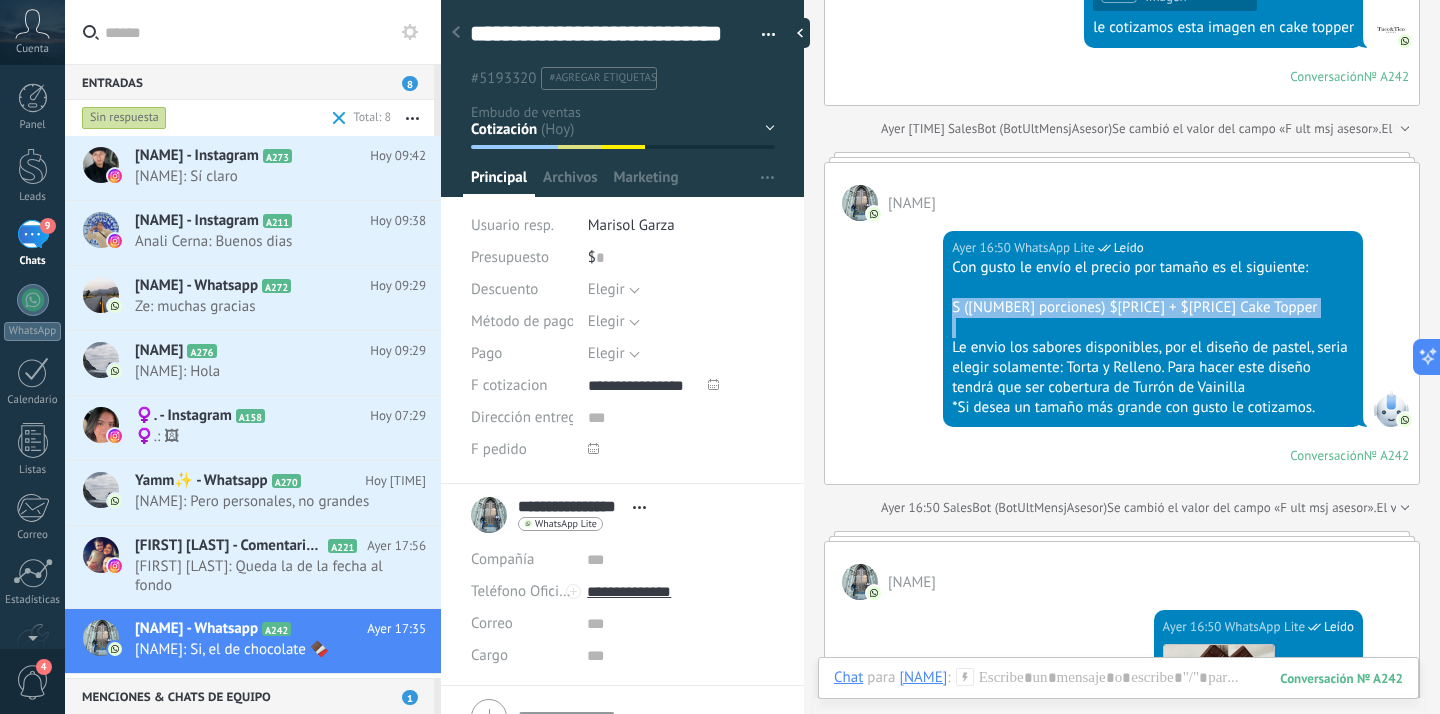 copy on "S ([NUMBER] porciones) $[PRICE] + $[PRICE] Cake Topper" 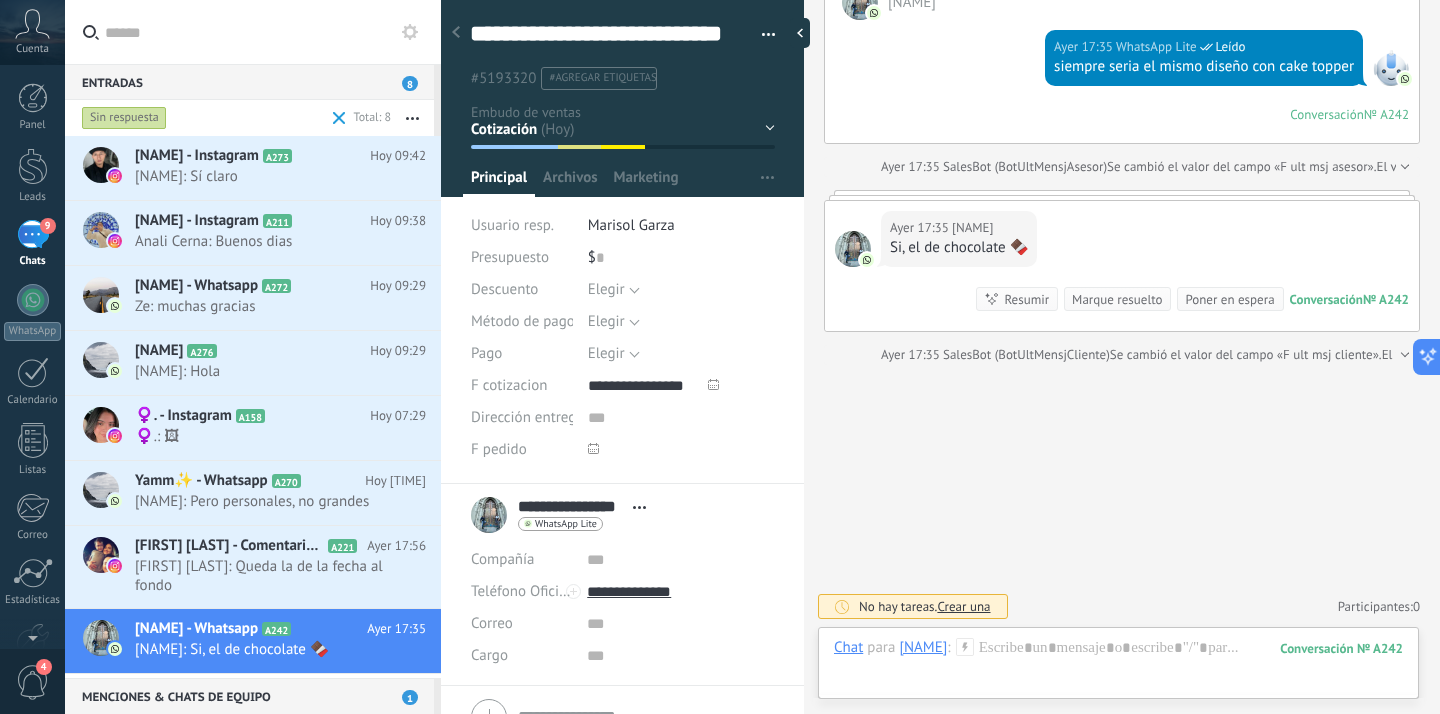 scroll, scrollTop: 5830, scrollLeft: 0, axis: vertical 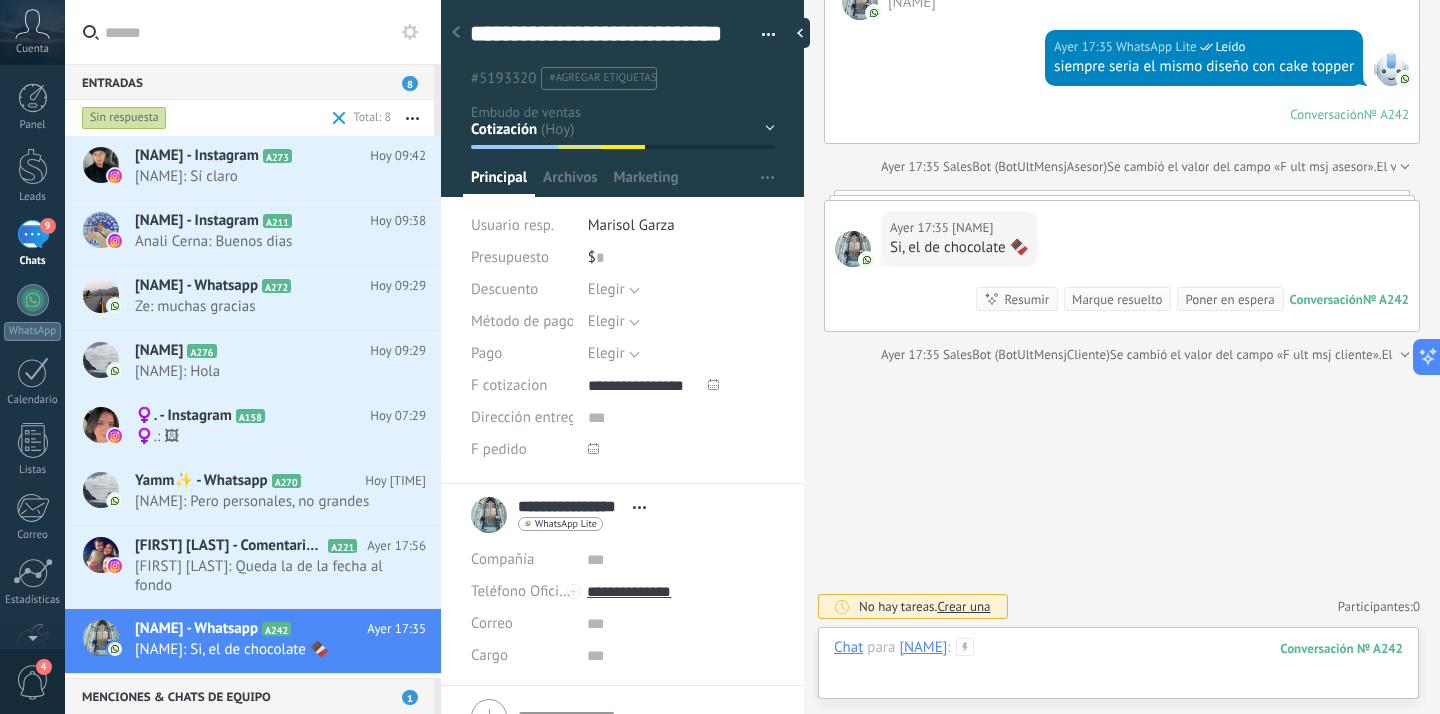 click at bounding box center [1118, 668] 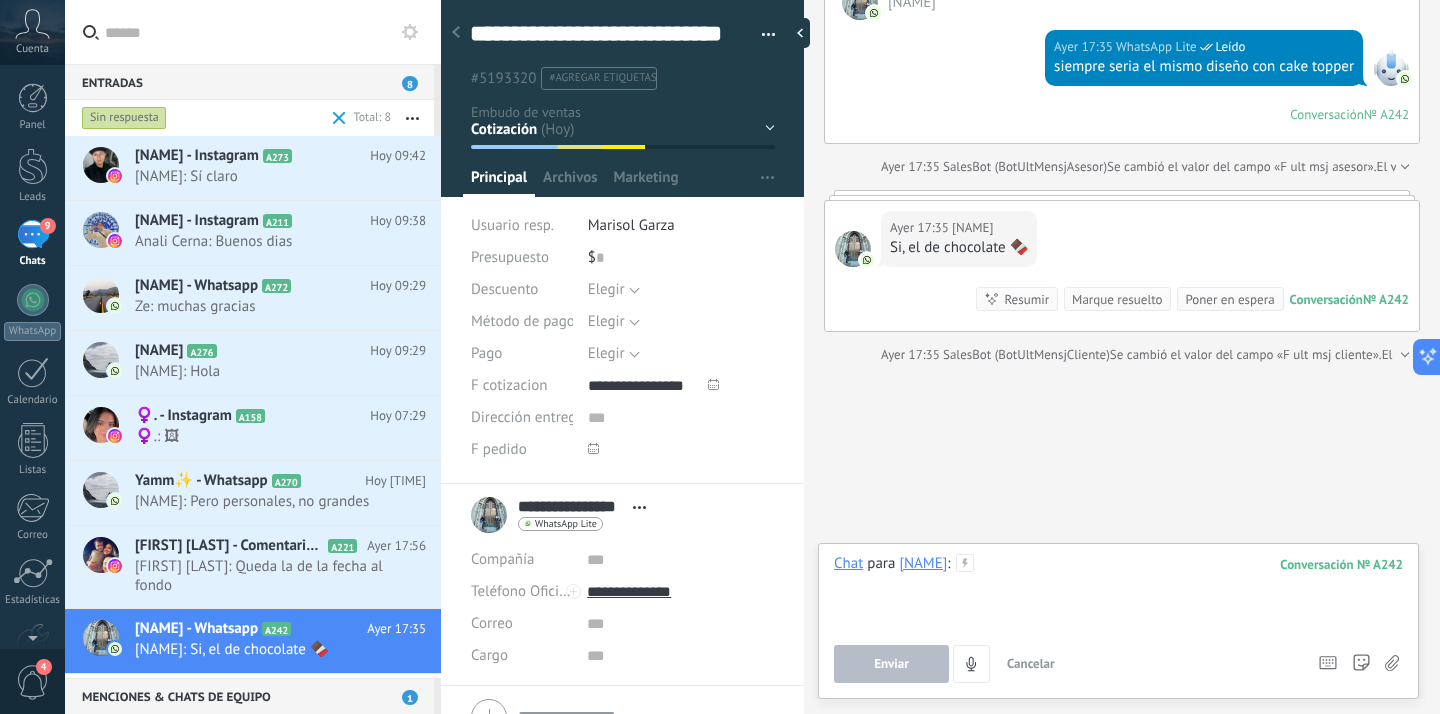 type 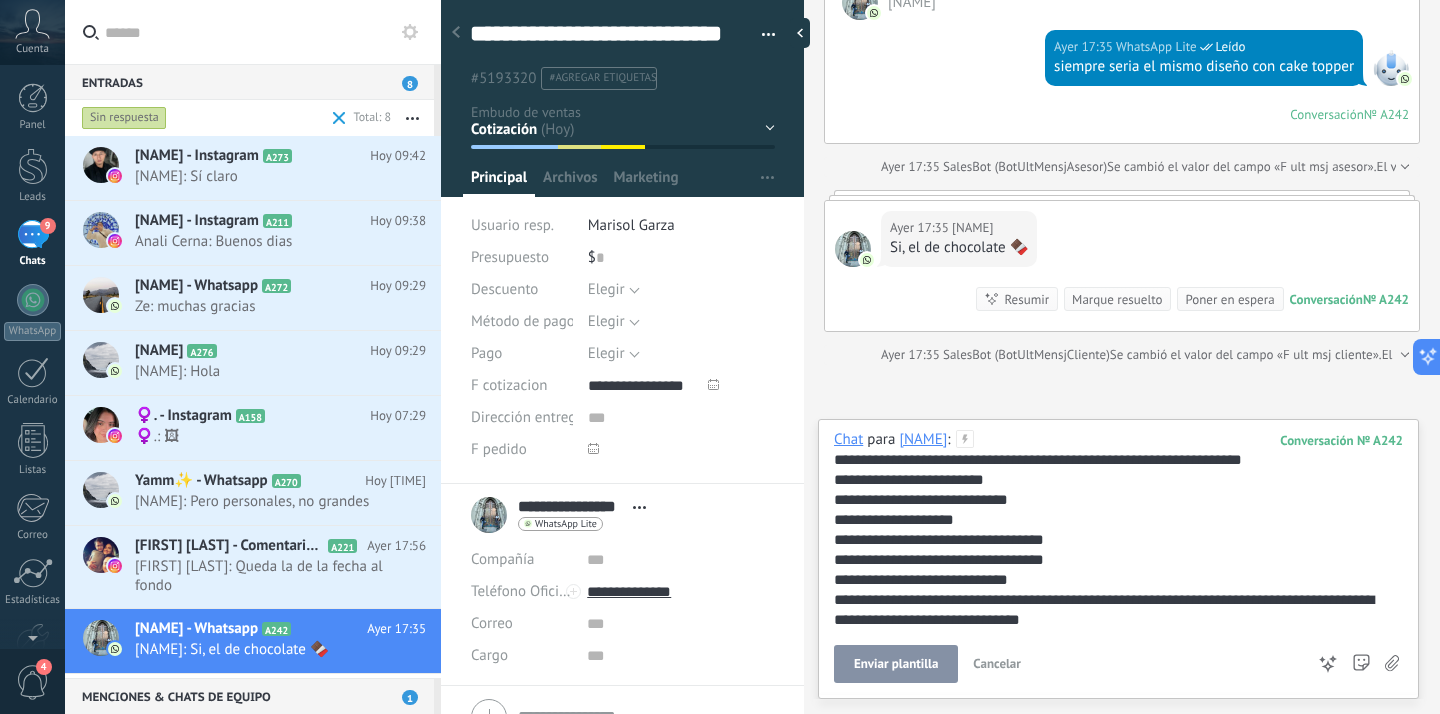 click on "Enviar plantilla" at bounding box center (896, 664) 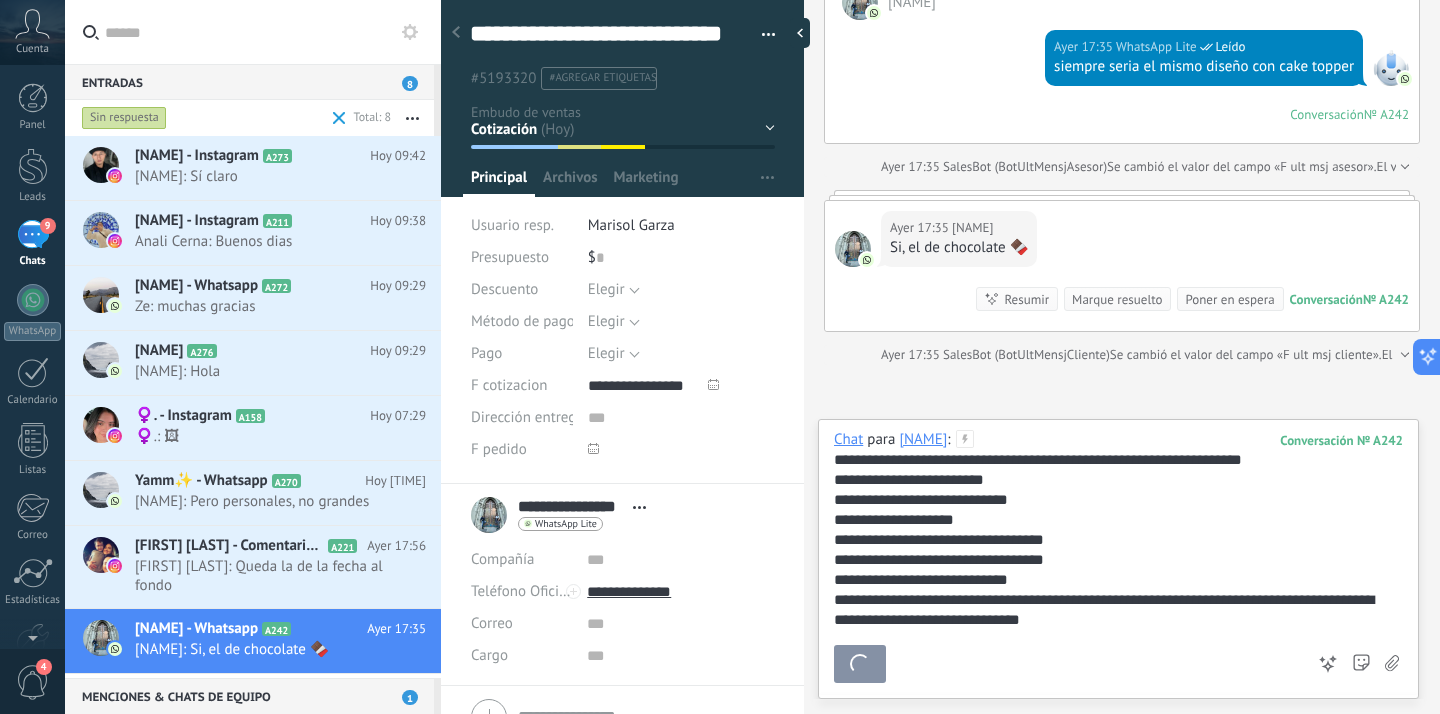 type 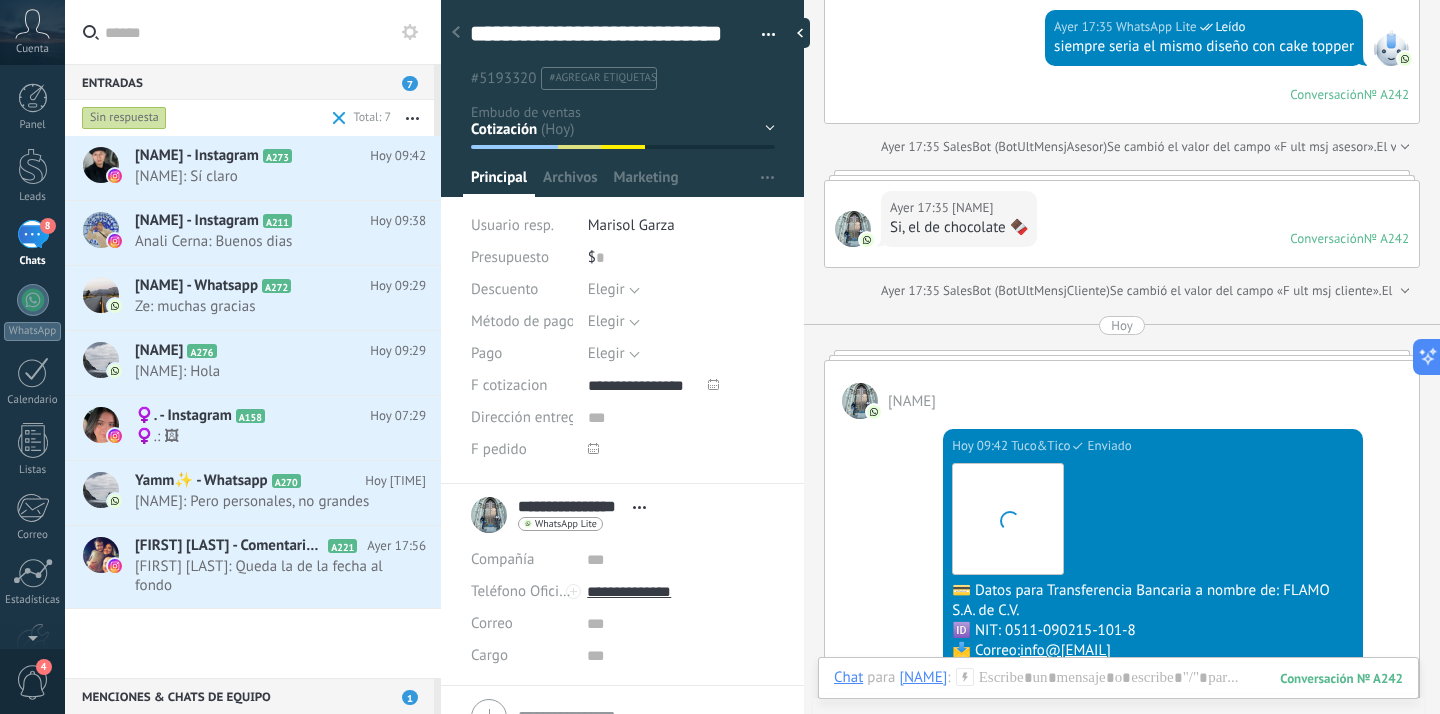 scroll, scrollTop: 5793, scrollLeft: 0, axis: vertical 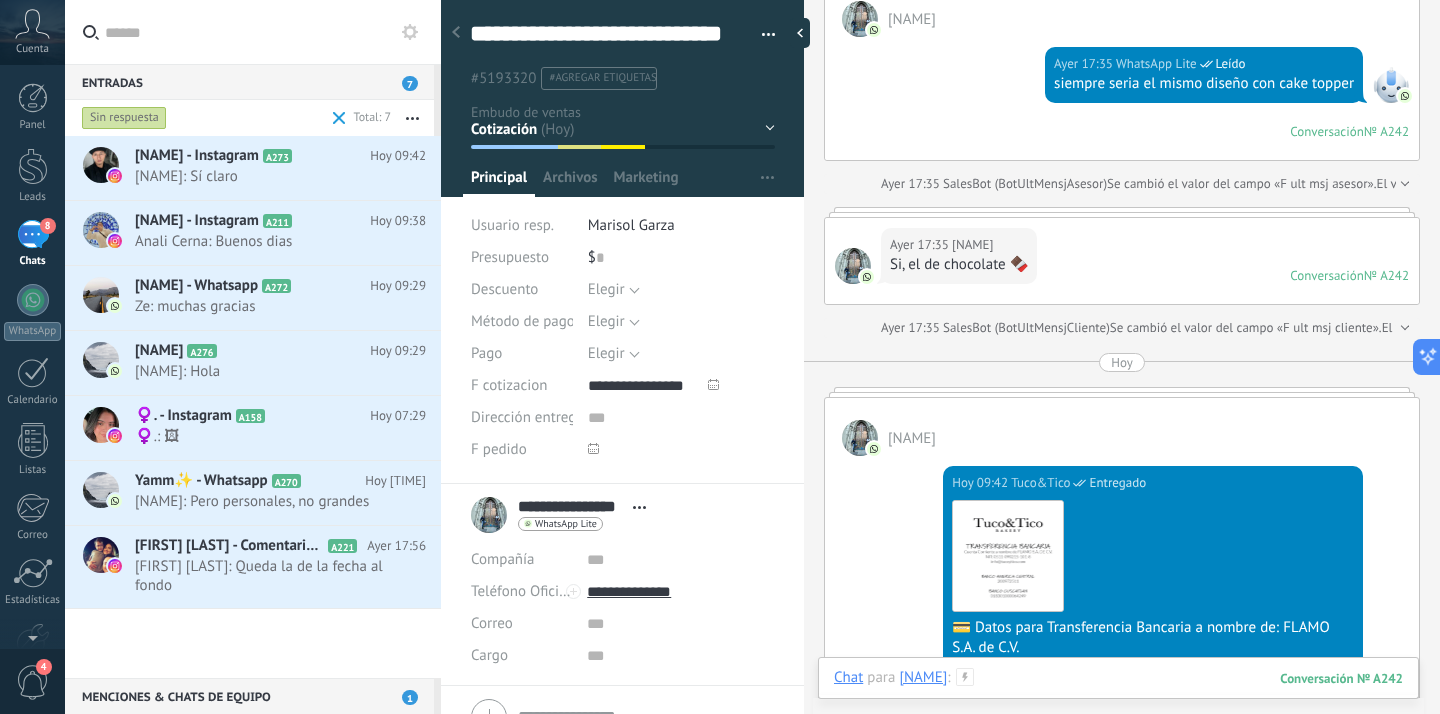 click at bounding box center (1118, 698) 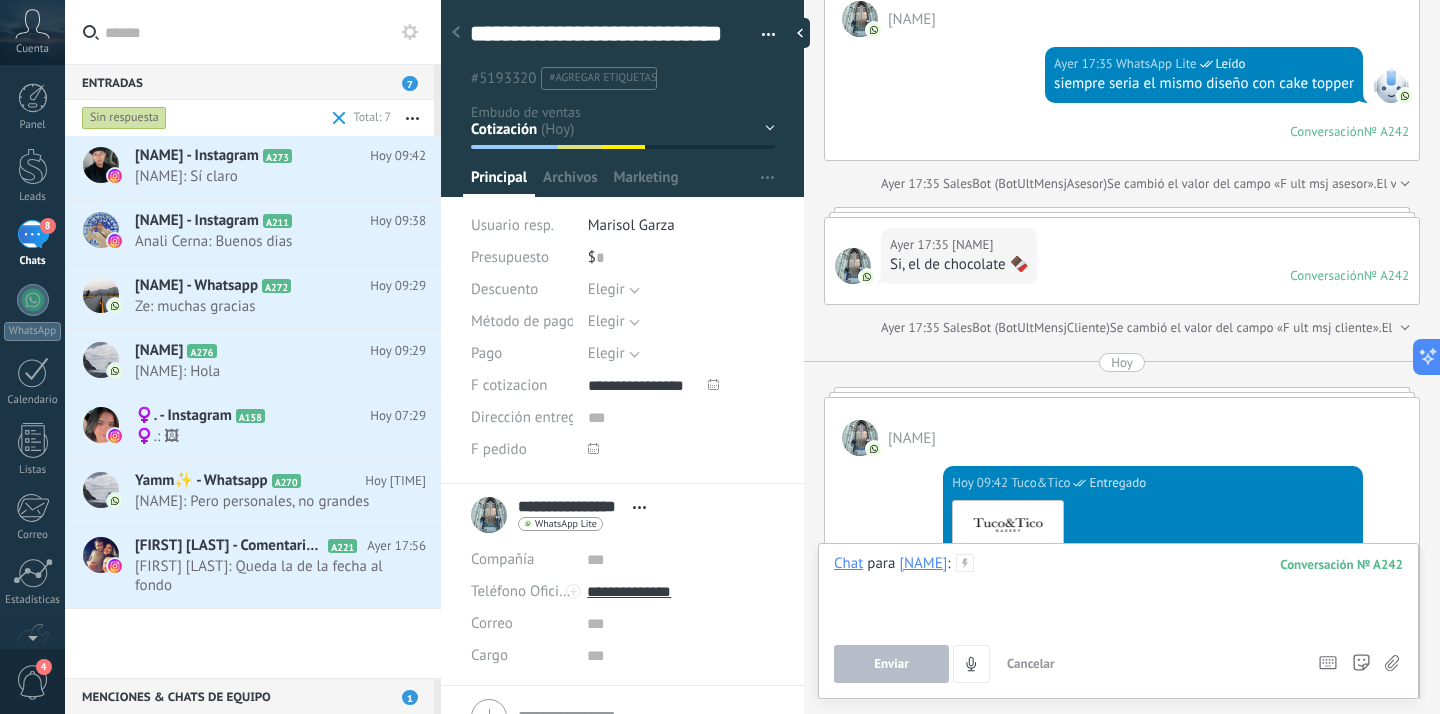 type 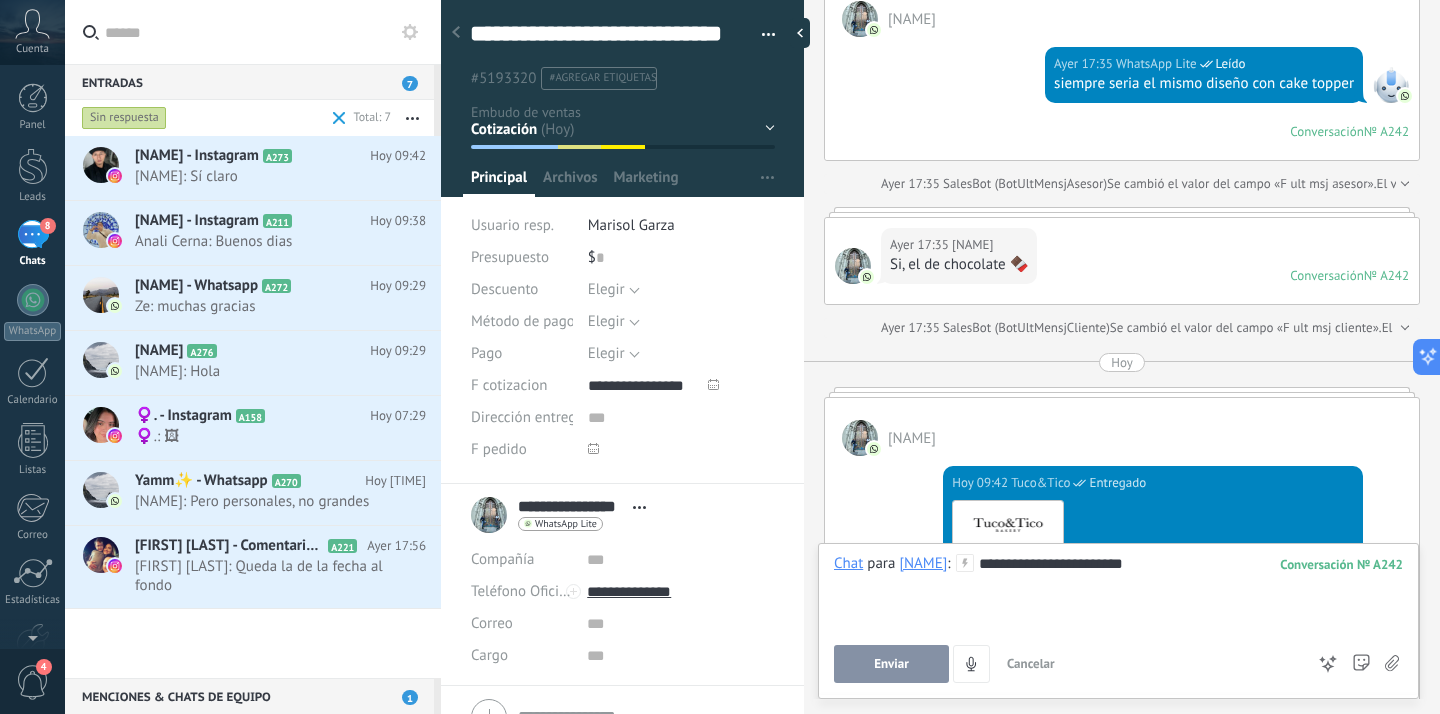 click on "**********" at bounding box center [1118, 618] 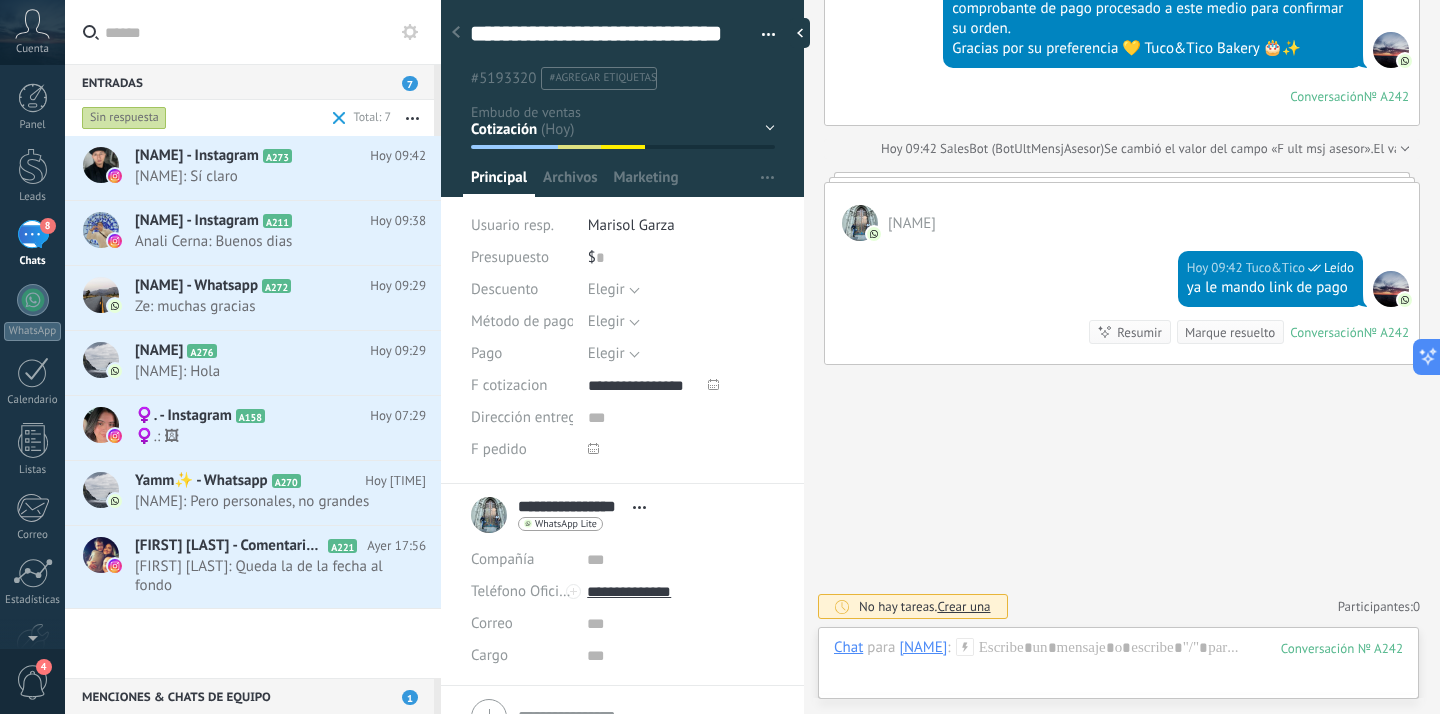 scroll, scrollTop: 6612, scrollLeft: 0, axis: vertical 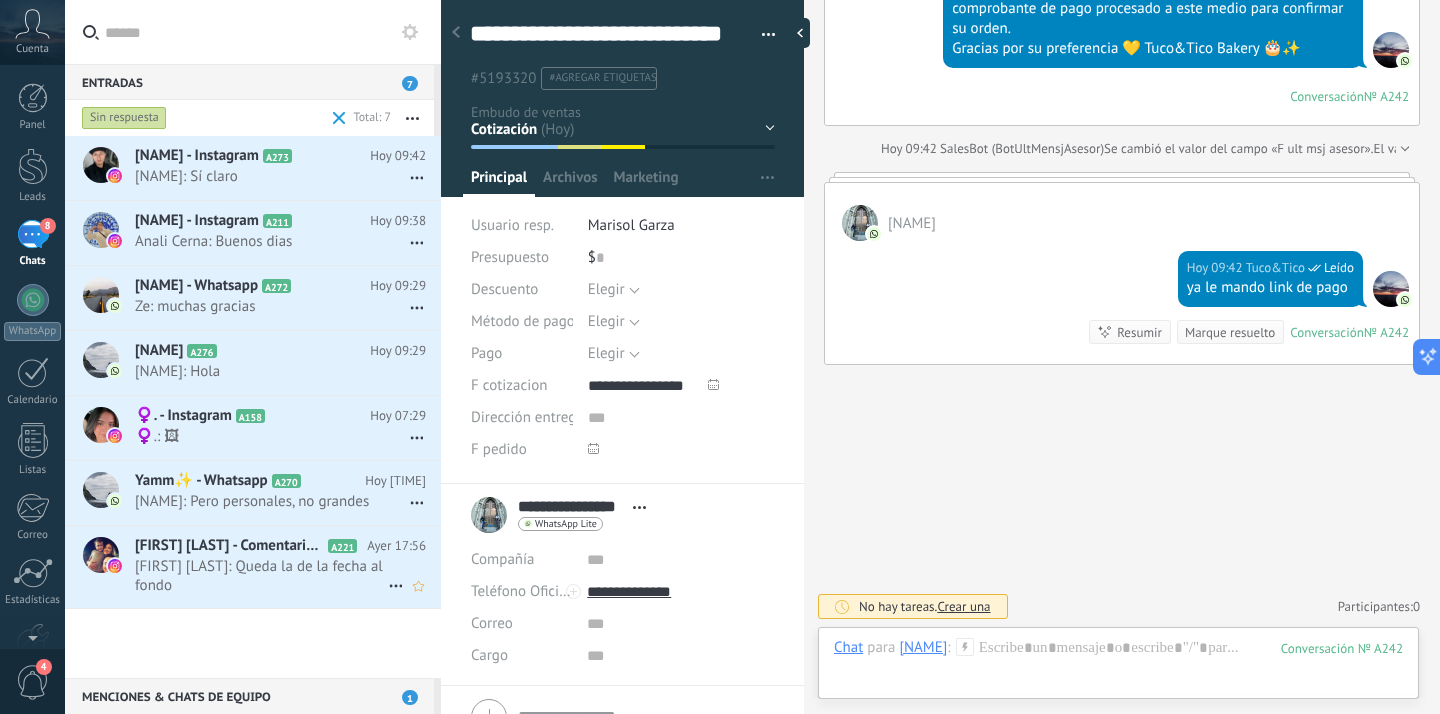 click on "[FIRST] [LAST]: Queda la de la fecha al fondo" at bounding box center (261, 576) 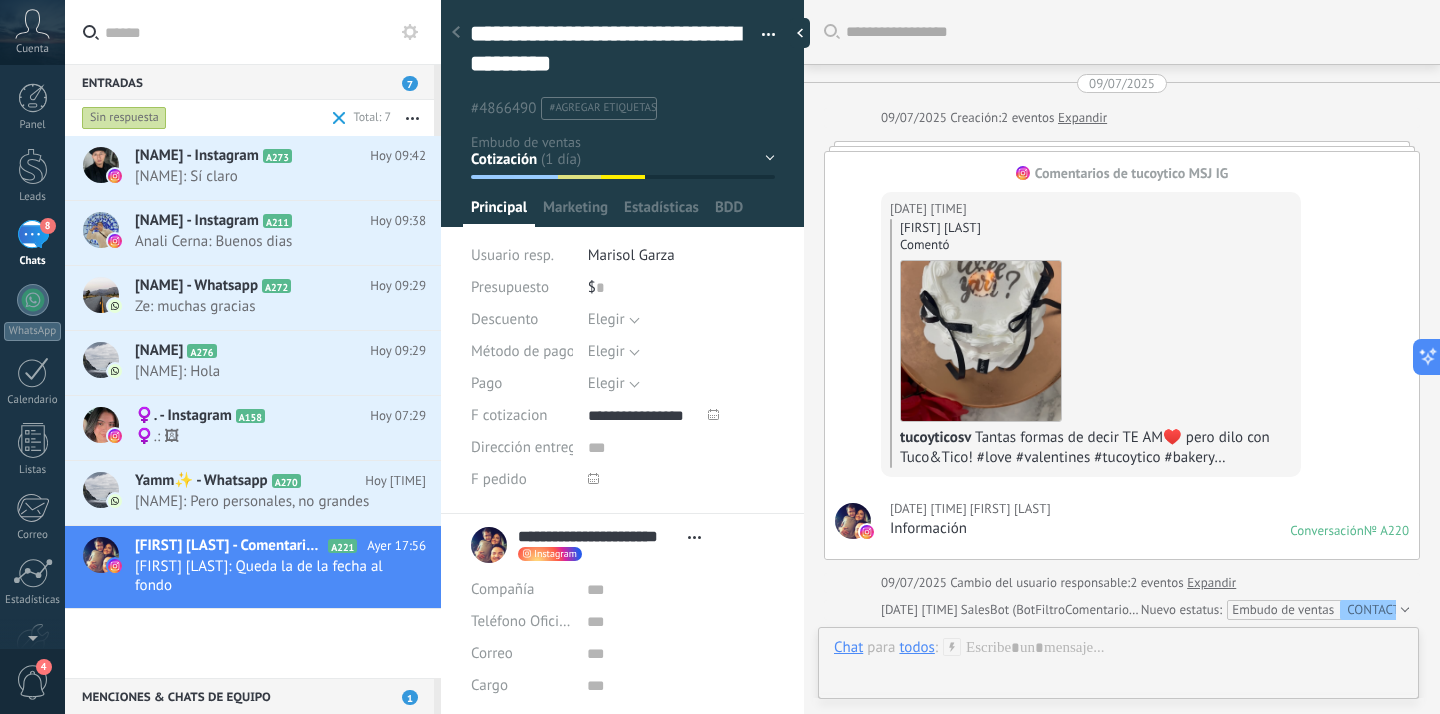 type on "**********" 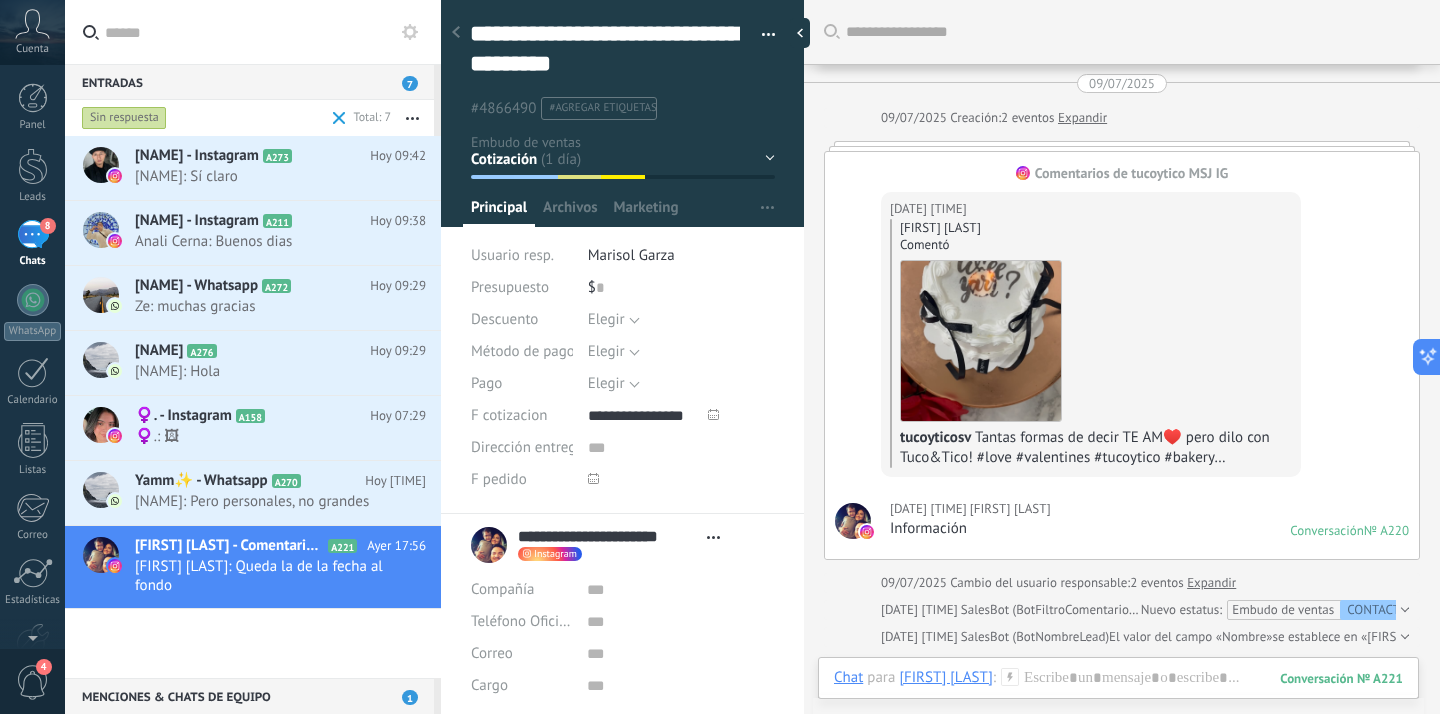 scroll, scrollTop: 60, scrollLeft: 0, axis: vertical 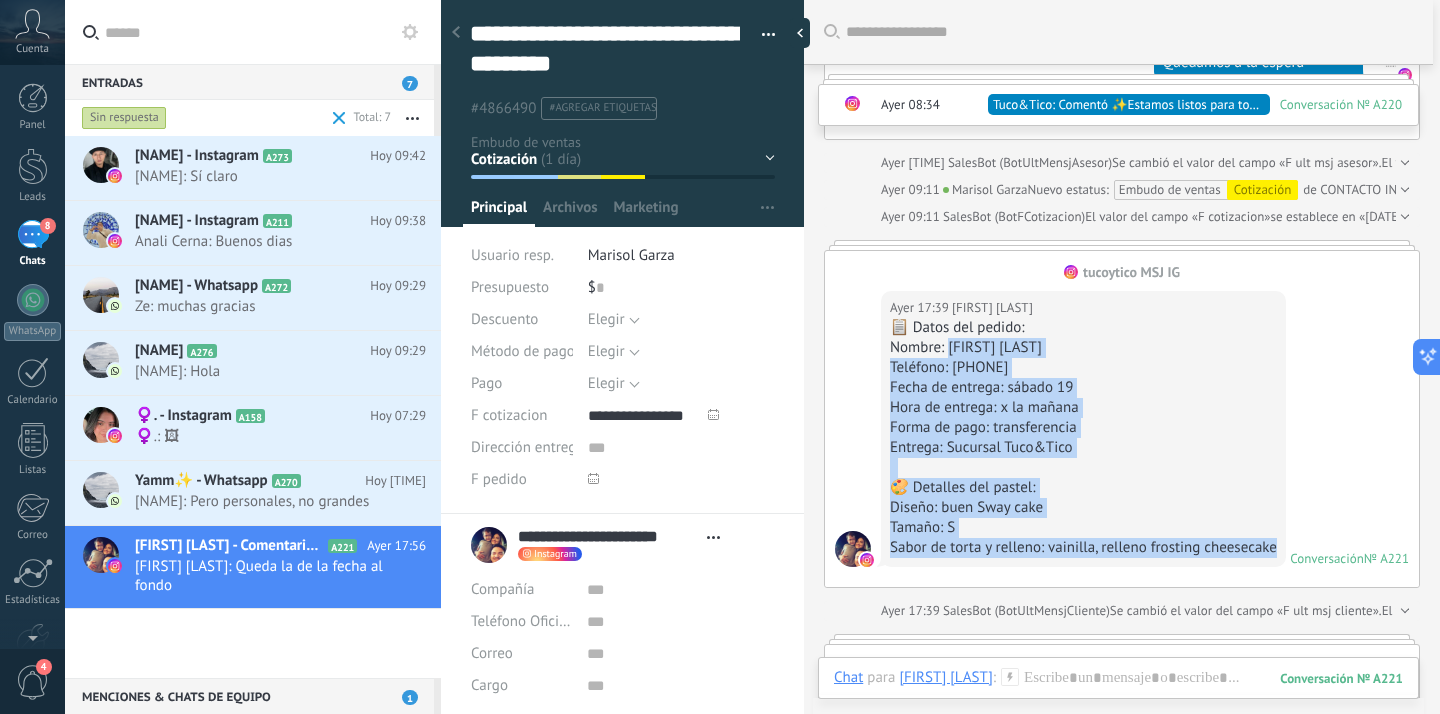 drag, startPoint x: 947, startPoint y: 351, endPoint x: 1274, endPoint y: 558, distance: 387.01163 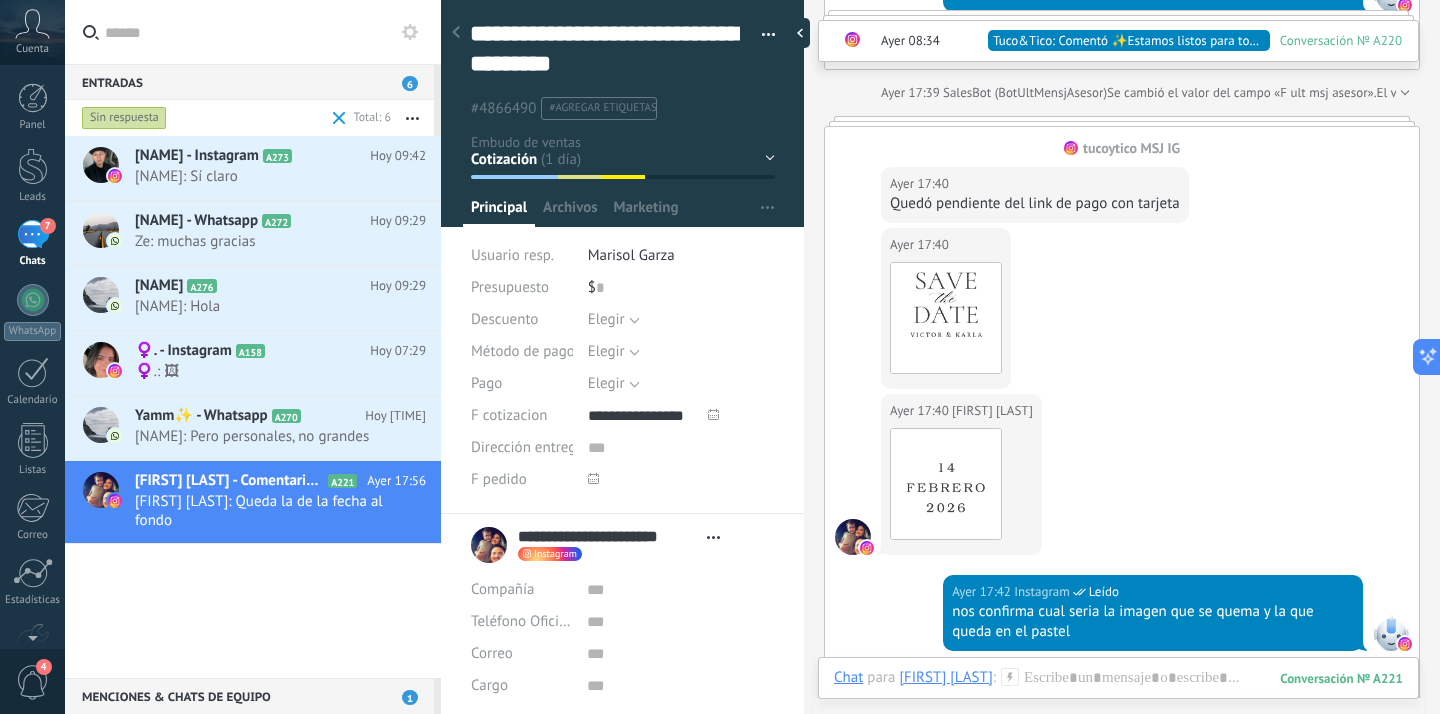 scroll, scrollTop: 4332, scrollLeft: 0, axis: vertical 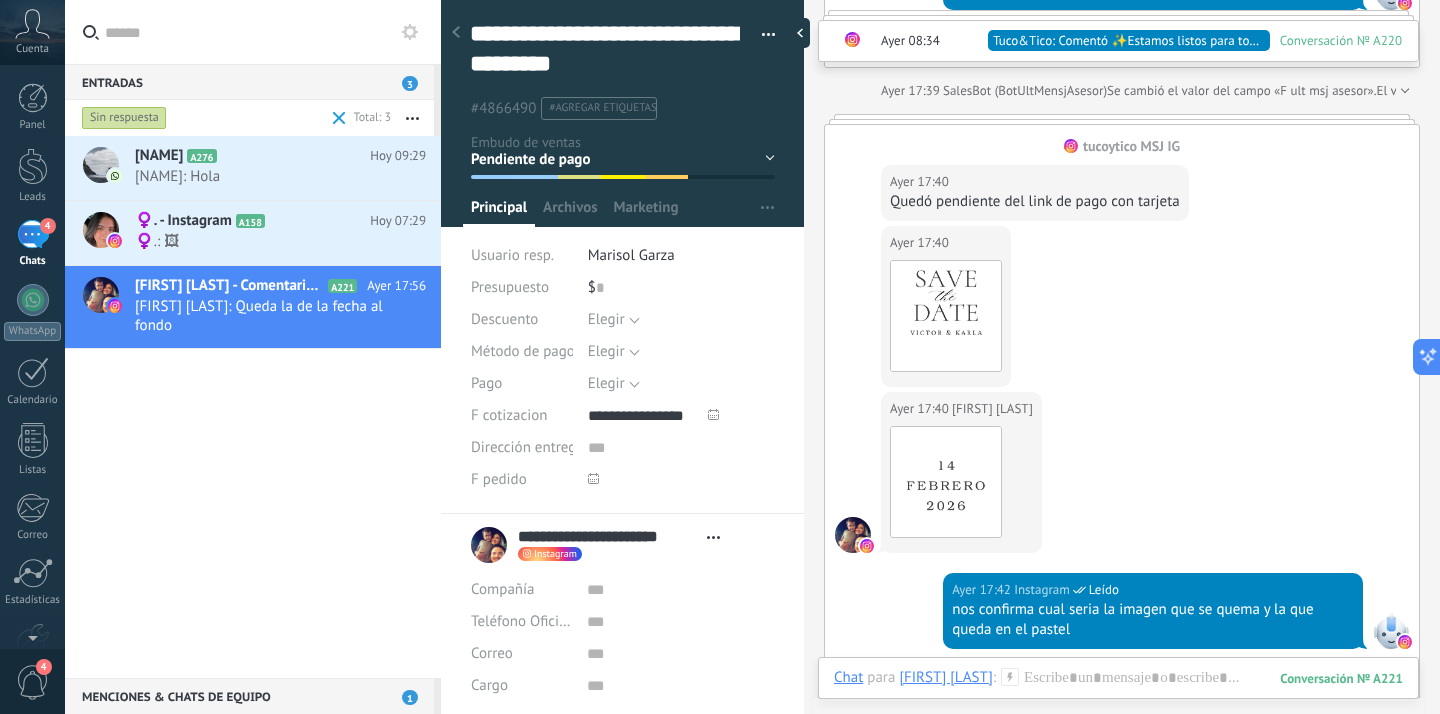 type on "*********" 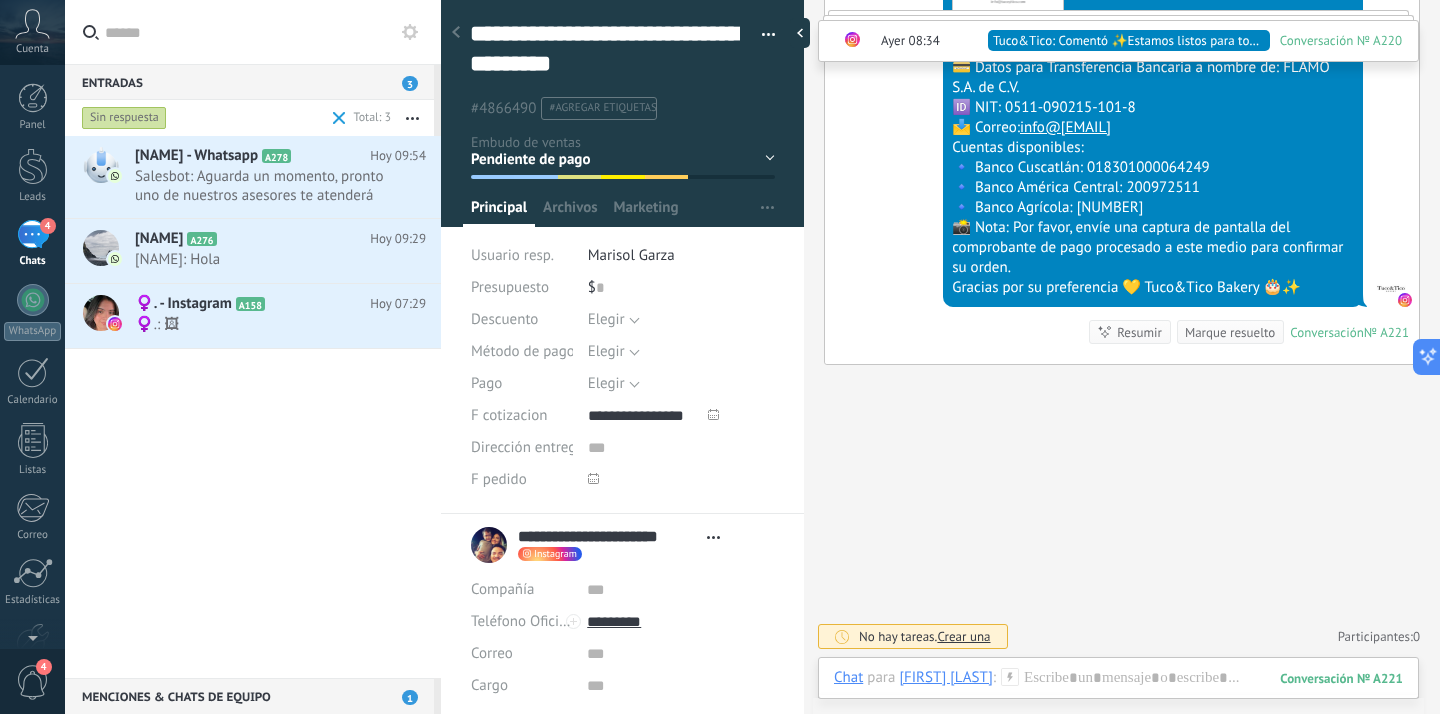 scroll, scrollTop: 6336, scrollLeft: 0, axis: vertical 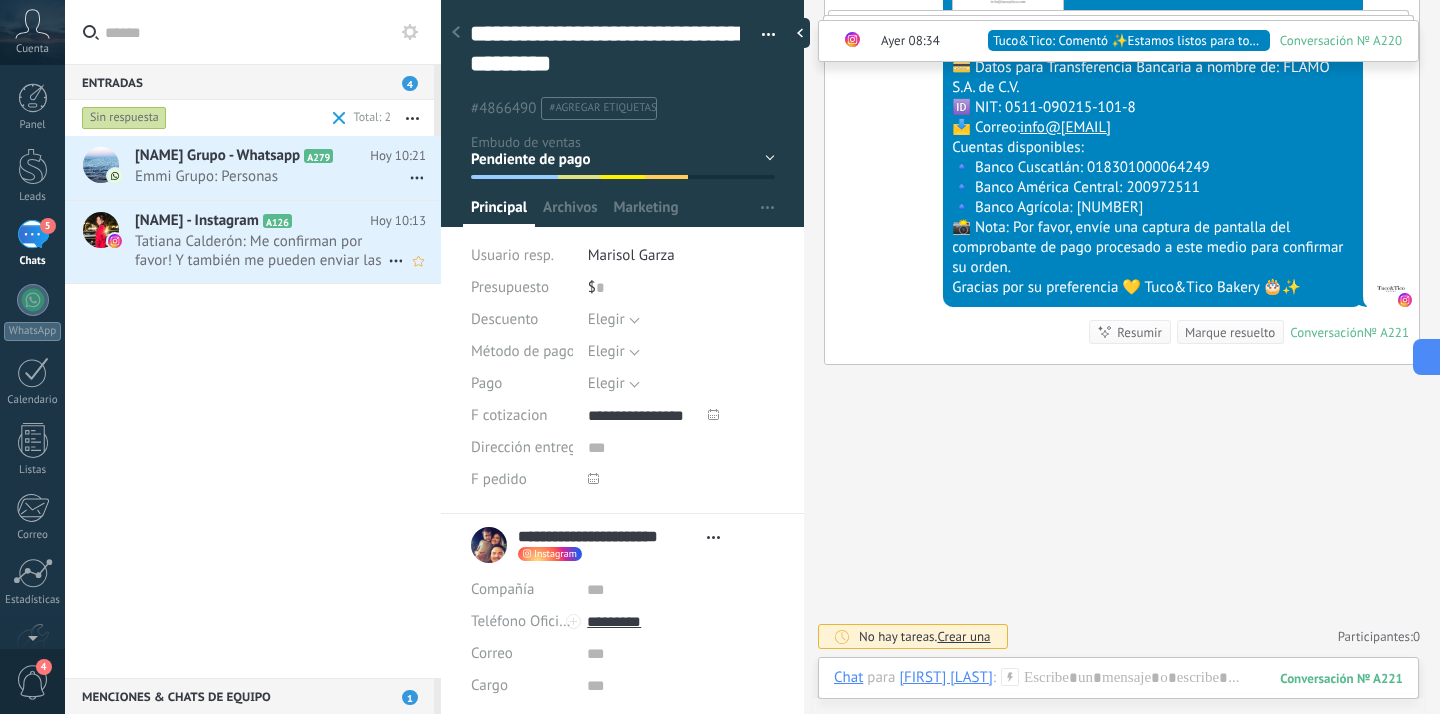 click on "[NAME] - Instagram" at bounding box center [197, 221] 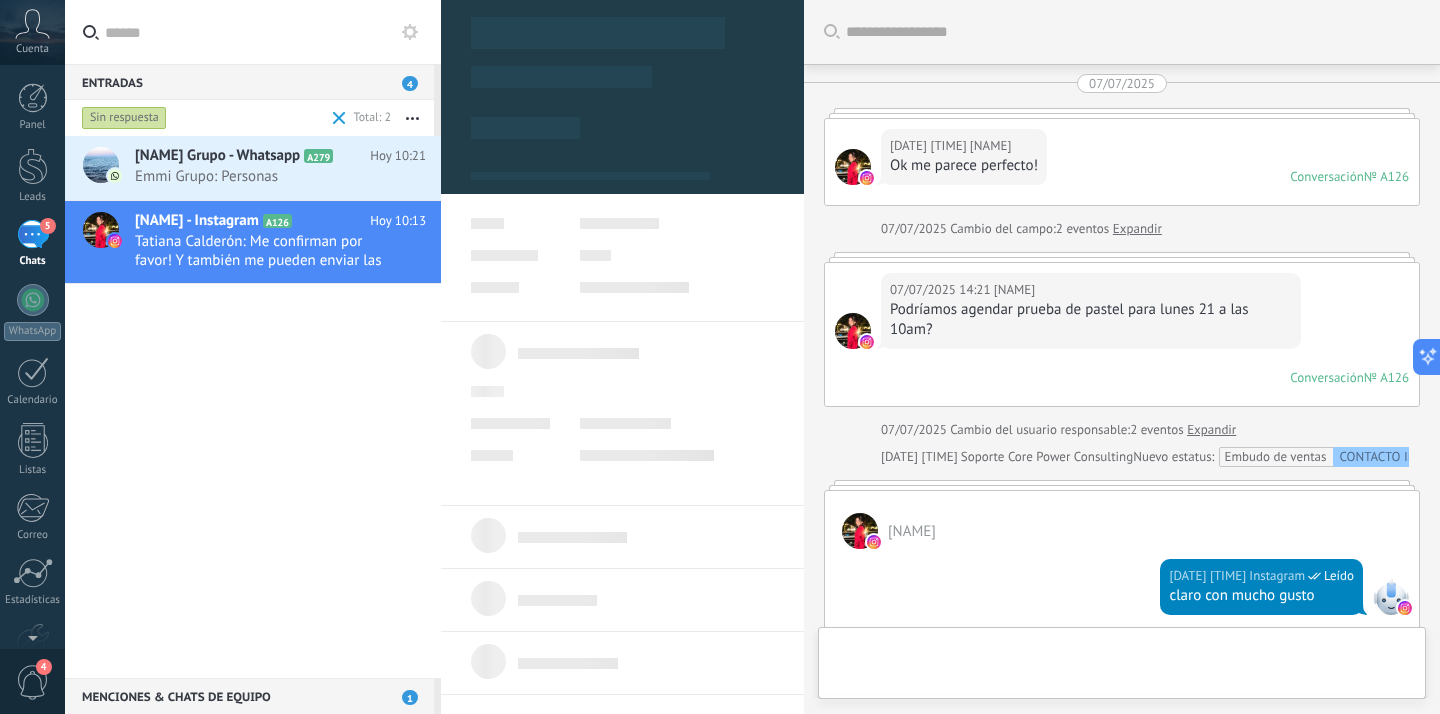 type on "**********" 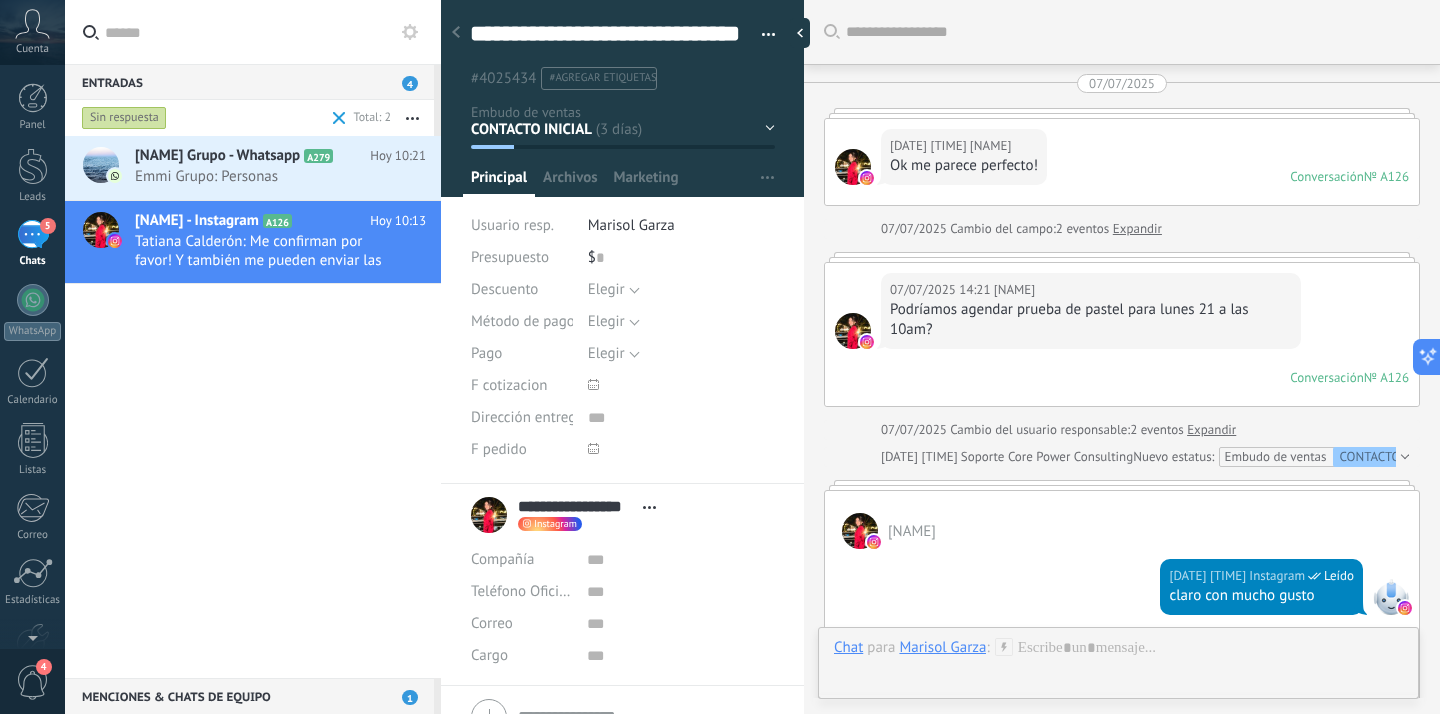 scroll, scrollTop: 5403, scrollLeft: 0, axis: vertical 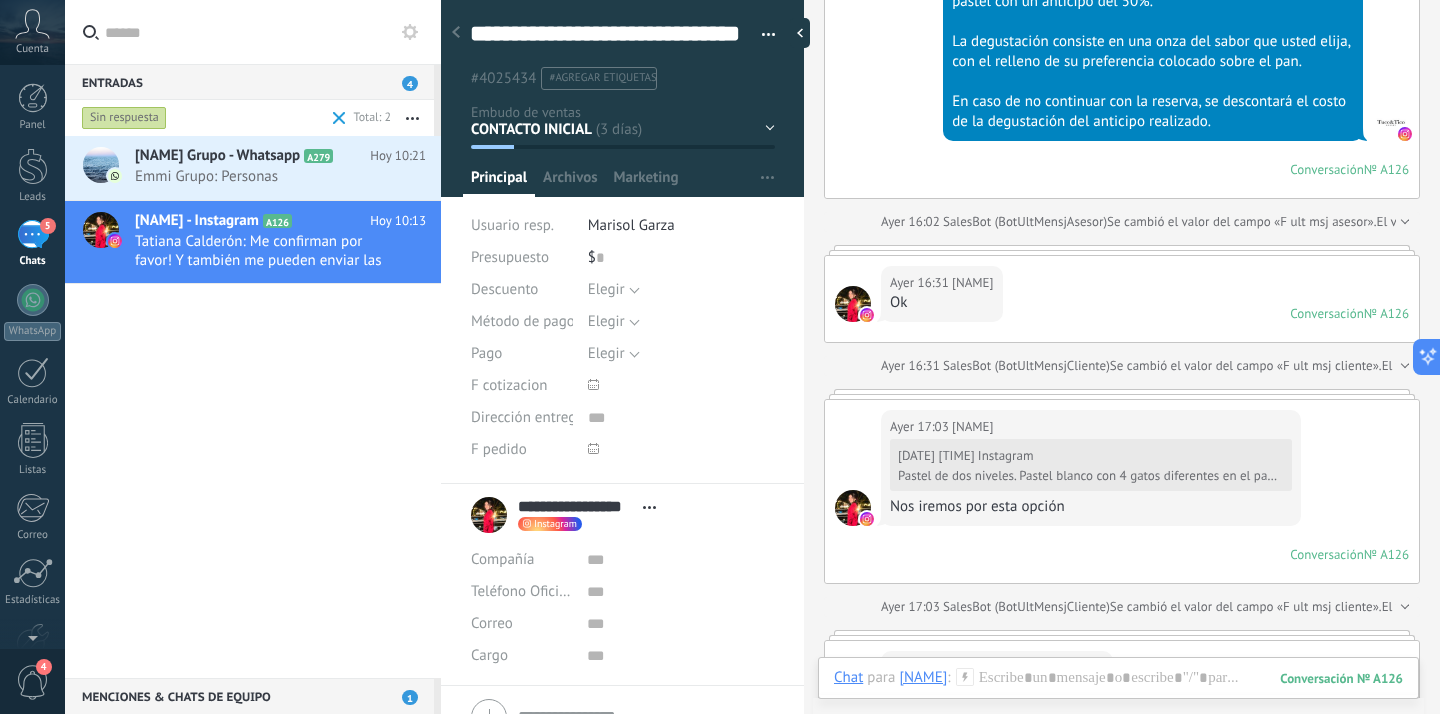 click on "[DATE] [TIME] Instagram Pastel de dos niveles. Pastel blanco con 4 gatos diferentes en el pastel en pastillaje de dulce
Torta y relleno a elegir cubierto de turrón de vainilla blanco.
Base gruesa a elegir: dorada o plateada
Pastel $[PRICE] Nos iremos por esta opción" at bounding box center (1091, 477) 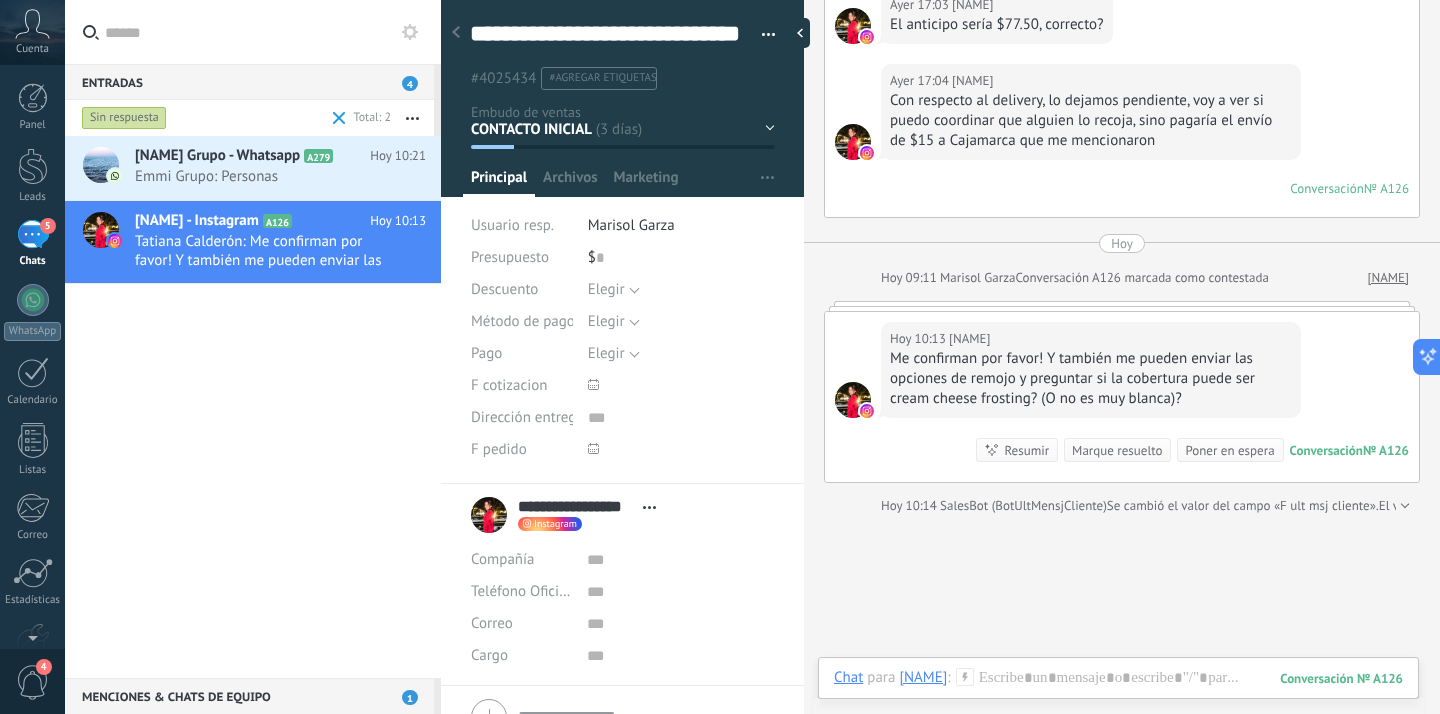 scroll, scrollTop: 5263, scrollLeft: 0, axis: vertical 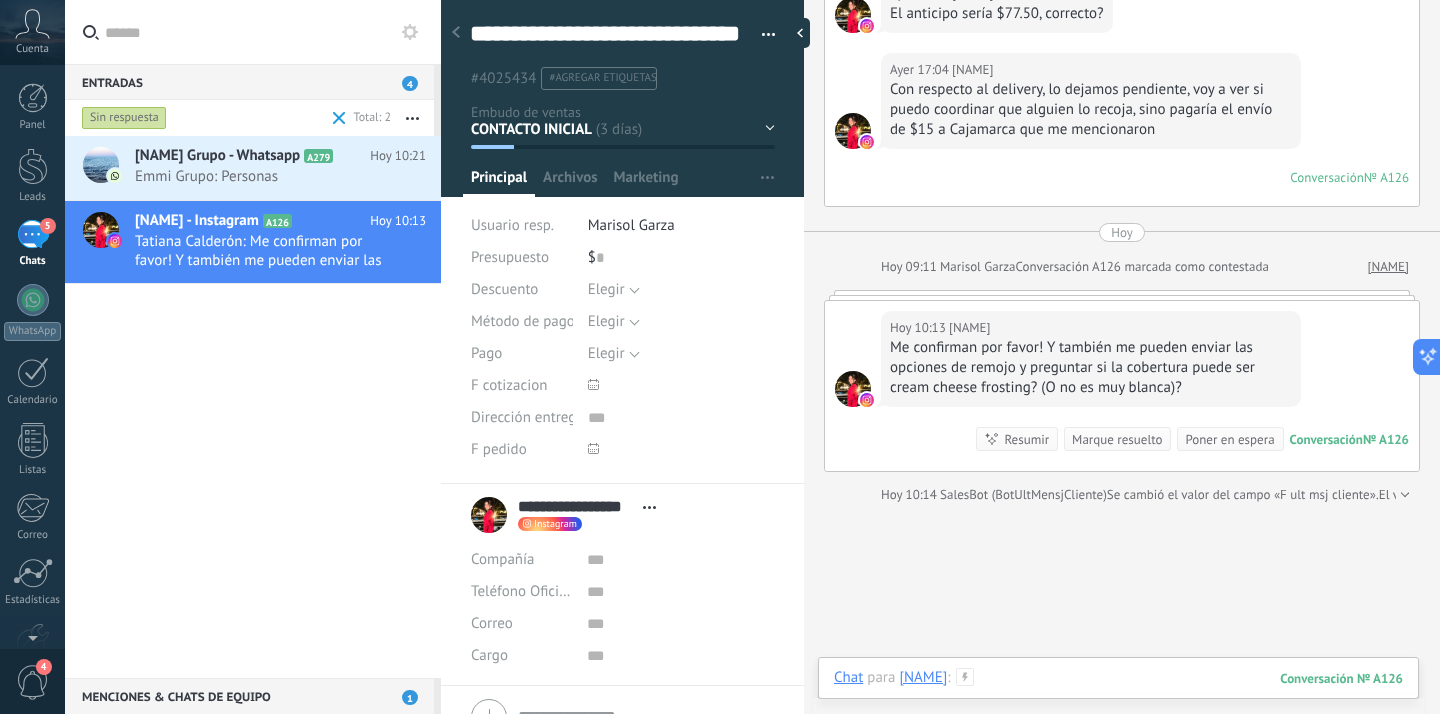 click at bounding box center [1118, 698] 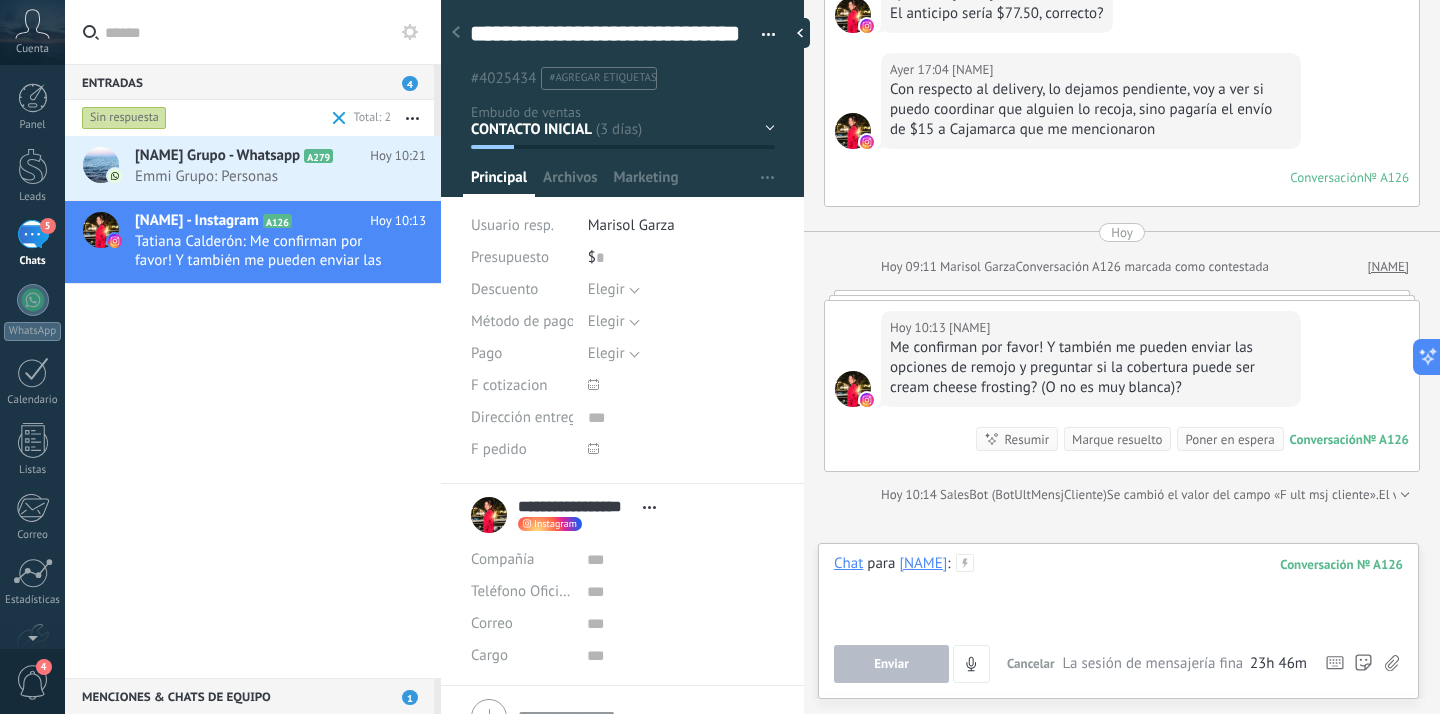 type 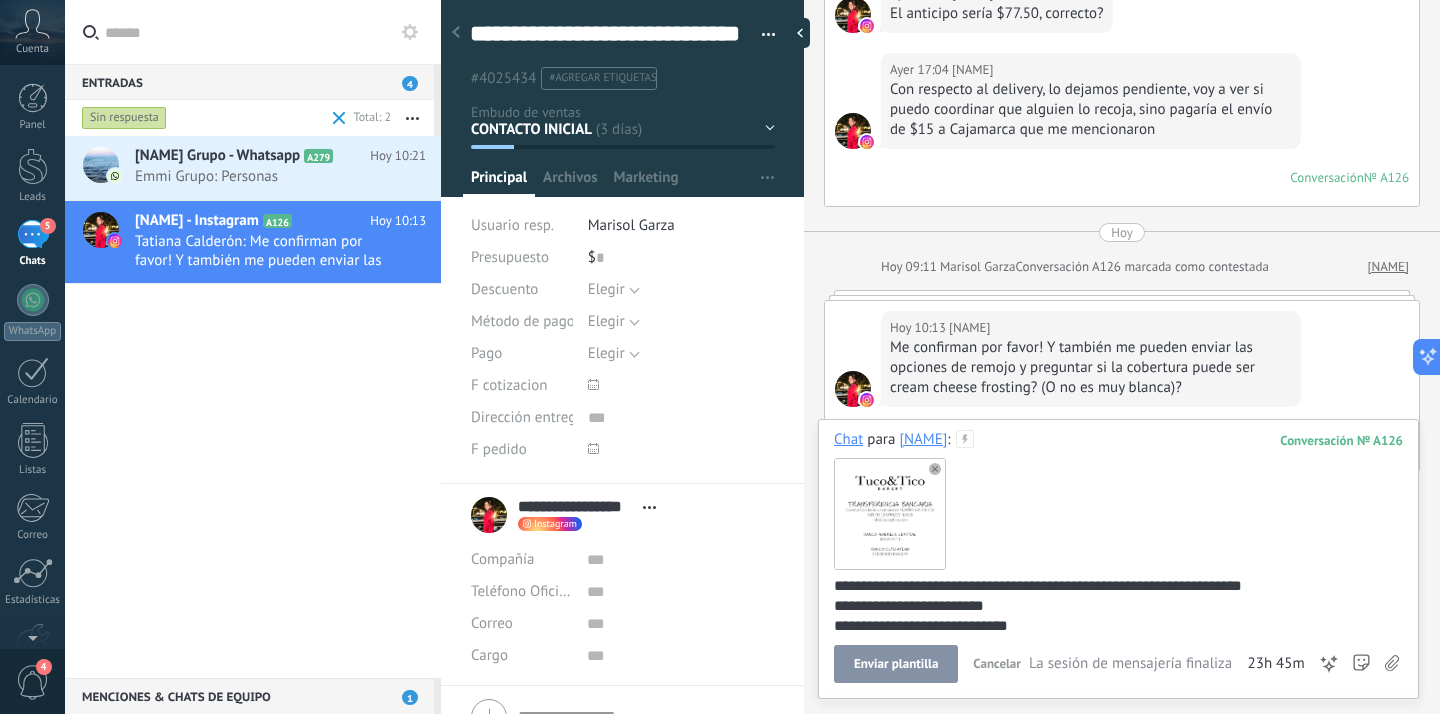 click on "Enviar plantilla" at bounding box center [896, 664] 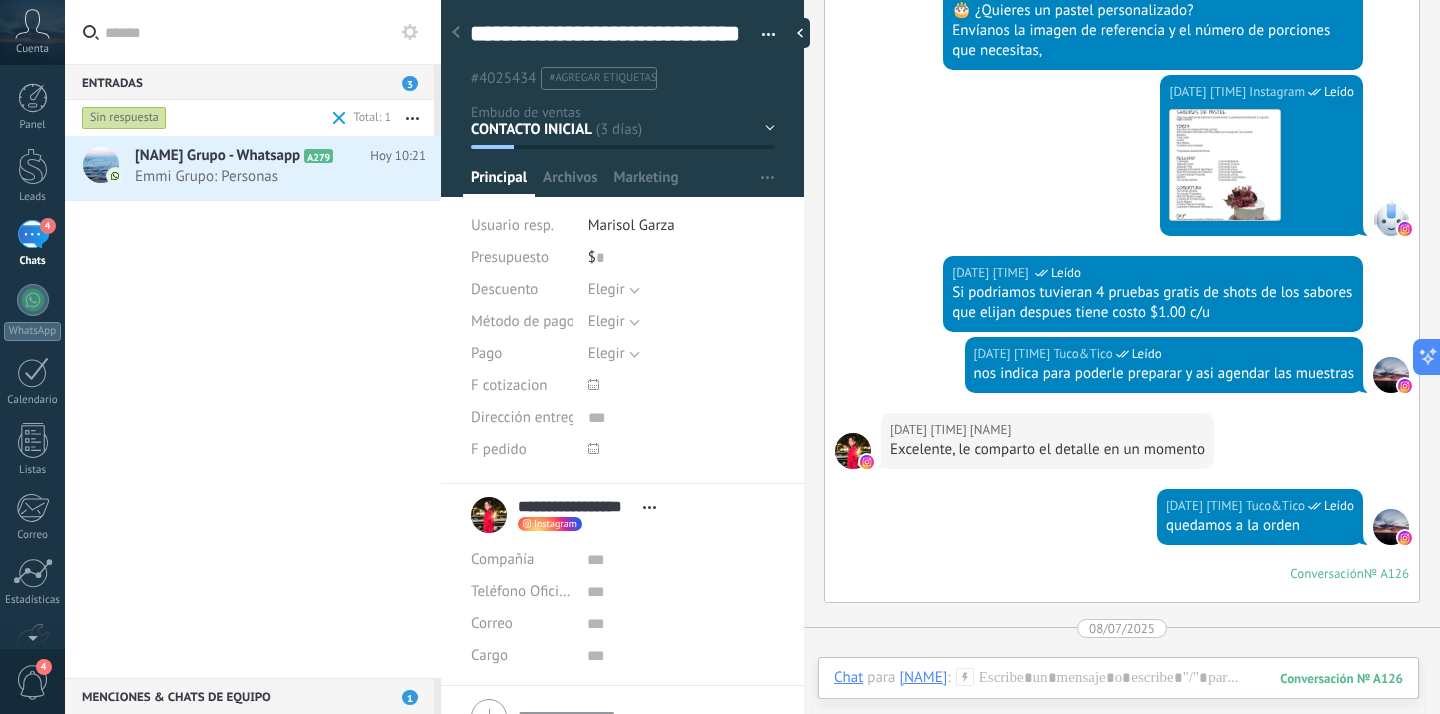 scroll, scrollTop: 1636, scrollLeft: 0, axis: vertical 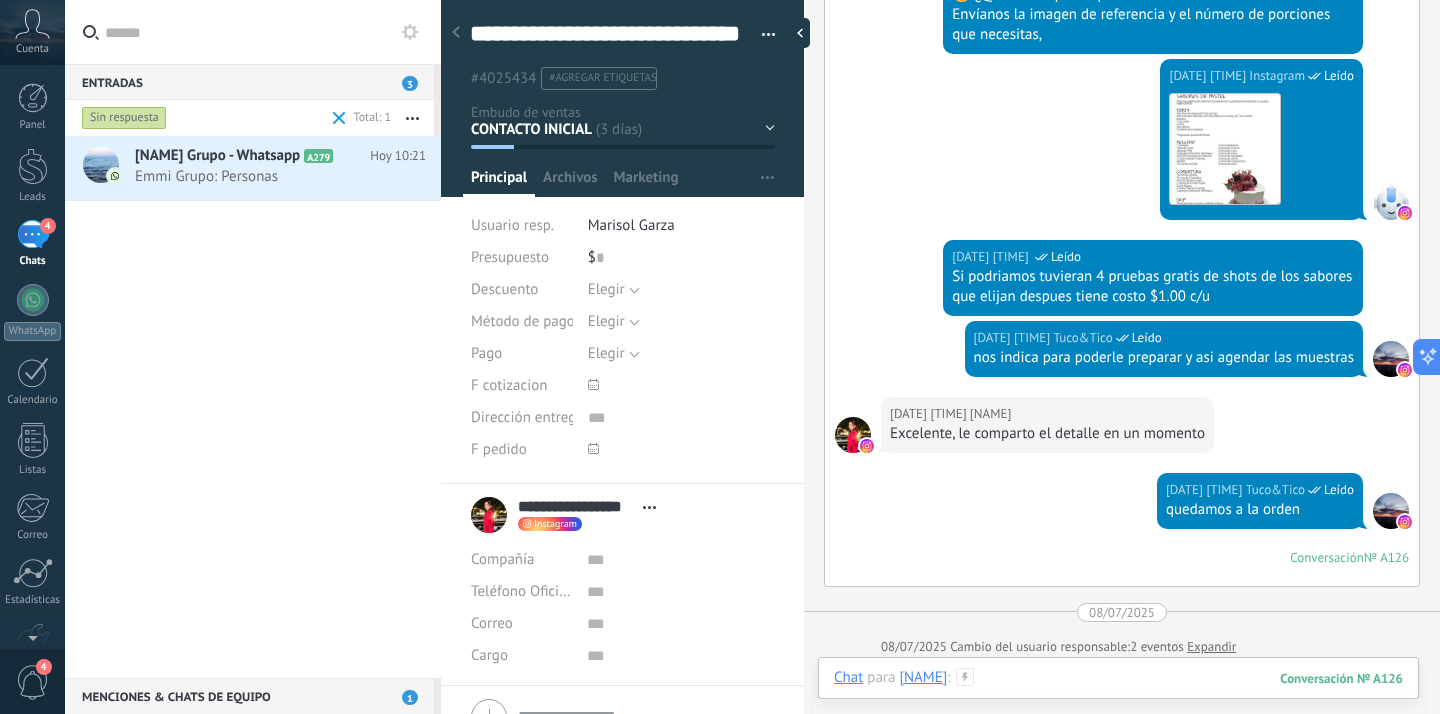 click on "Chat para [NAME] : [NUMBER] Enviar Cancelar Rastrear clics en links ? Reducir links largos y rastrear clics: cuando se habilita, los URLs que envías serán reemplazados con links de rastreo. Una vez clickeados, un evento se registrará en el feed del lead. Abajo seleccione las fuentes que utilizan esta en Ajustes Las plantillas no pueden ser editadas [NUMBER]h [NUMBER]m La sesión de mensajería finaliza en: Atajos – ejecutar bots y plantillas – seleccionar acción – mencionar a un colega – seleccionar el destinatario – insertar valor del campo Kommo AI Beta Corregir gramática y ortografía Hacerlo profesional Hacerlo amistoso Hacerlo ingenioso Hacerlo más largo Hacerlo más corto Simplificarlo" at bounding box center (1118, 698) 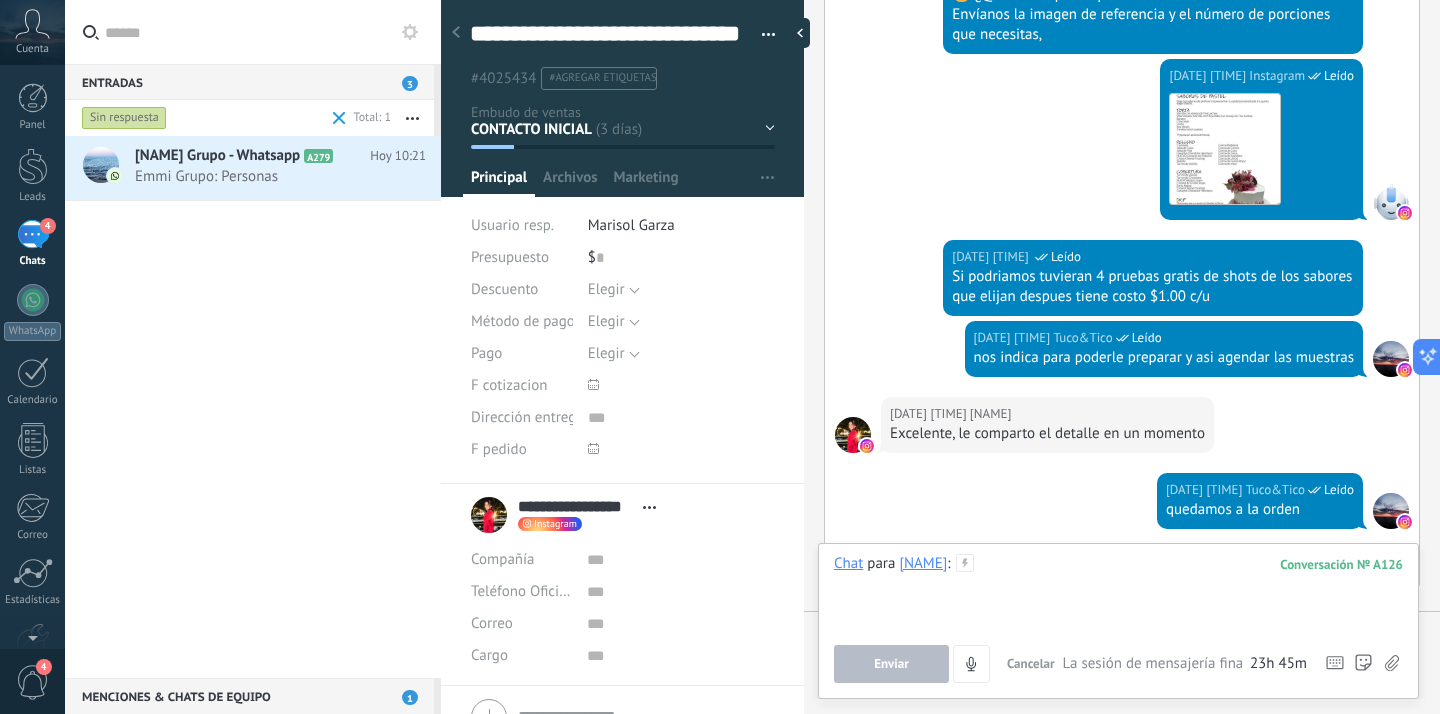 type 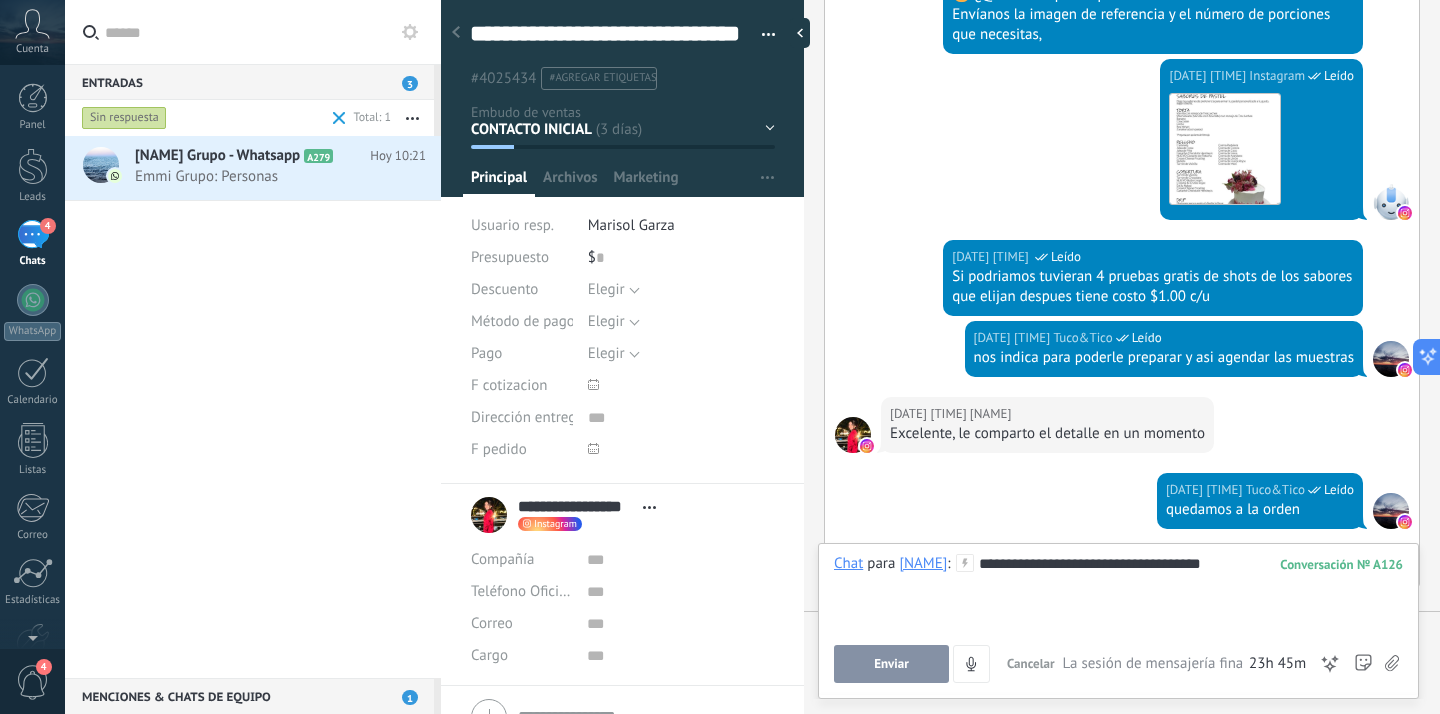 click on "**********" at bounding box center [1118, 592] 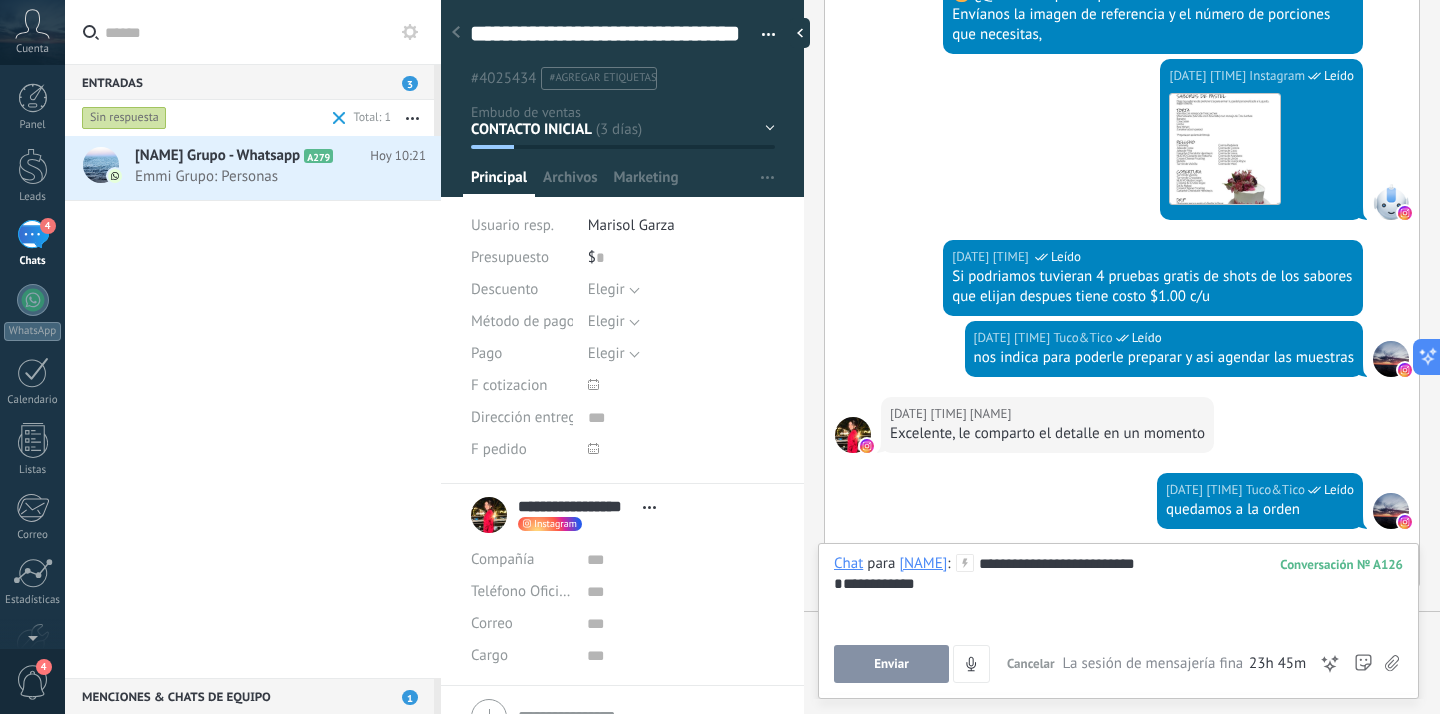 click on "Enviar" at bounding box center (891, 664) 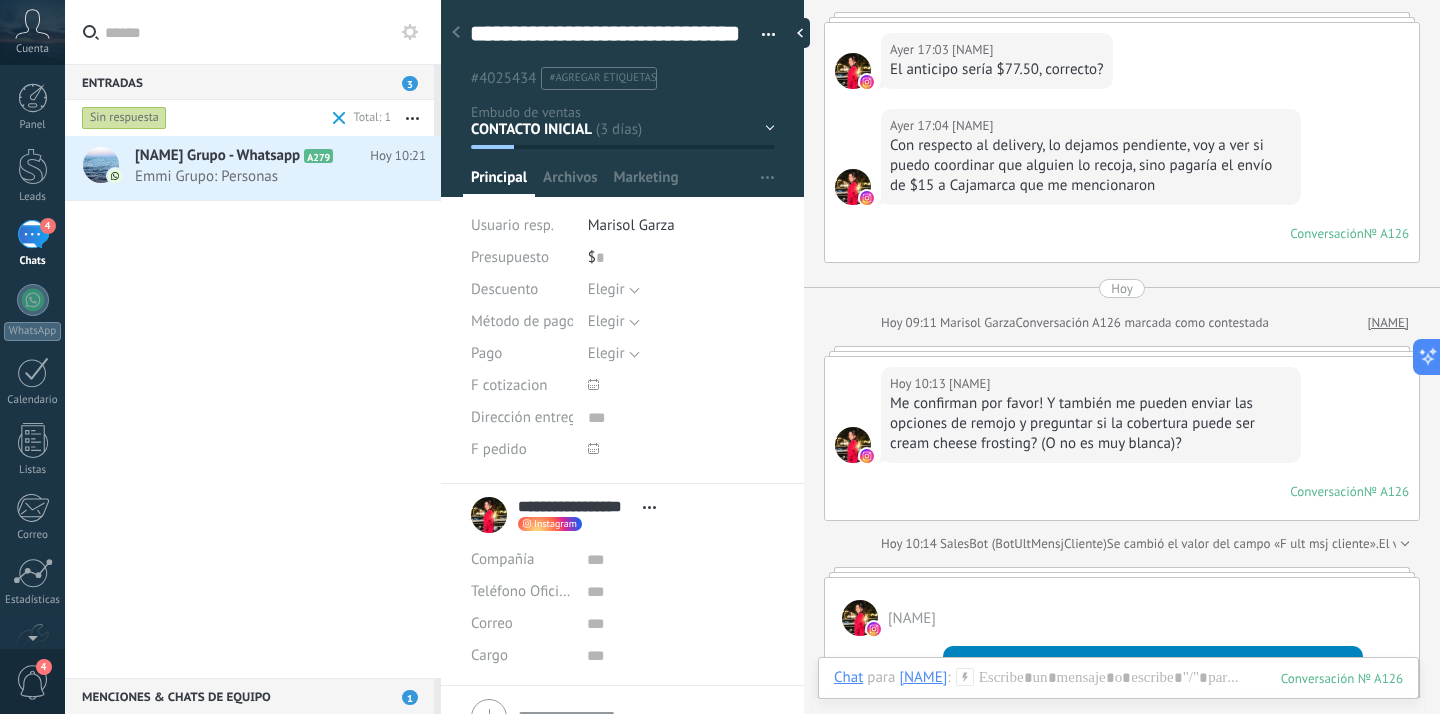 scroll, scrollTop: 5198, scrollLeft: 0, axis: vertical 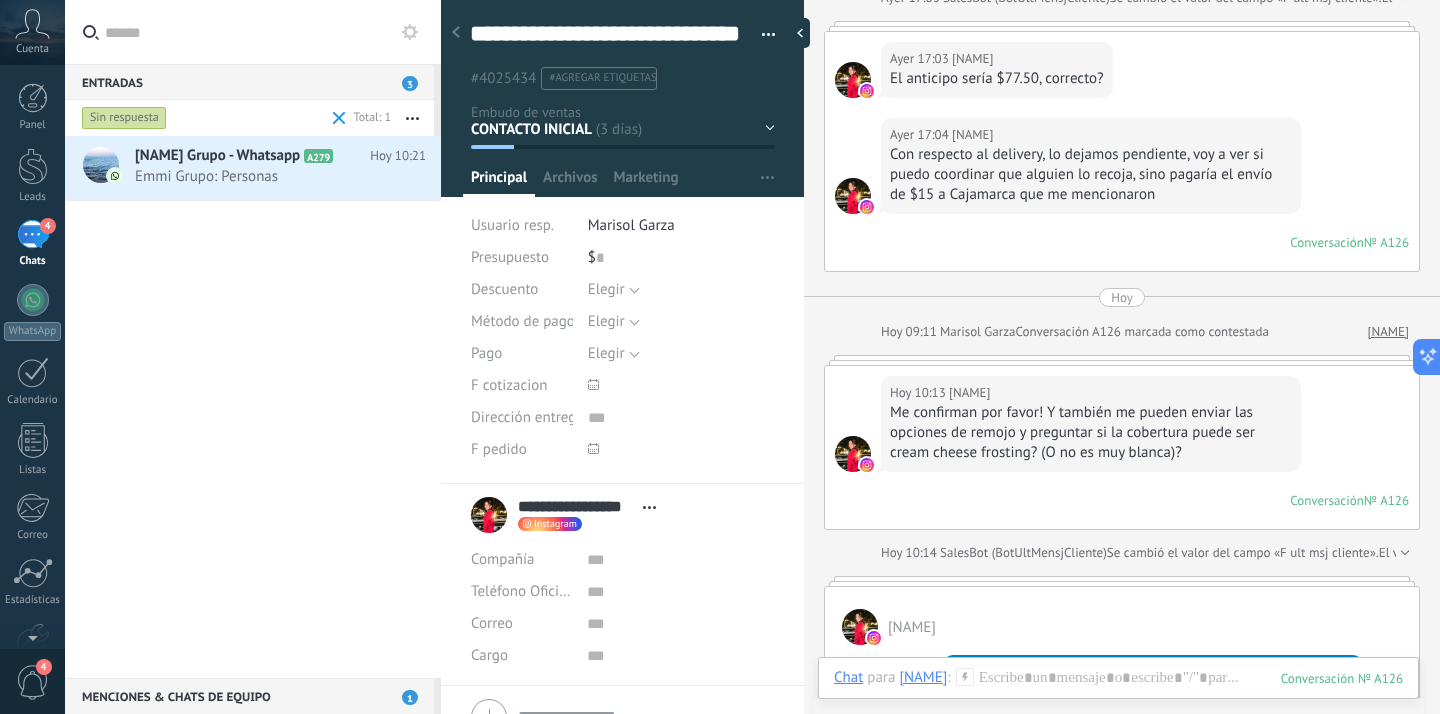 click on "[NAME]" at bounding box center [912, 627] 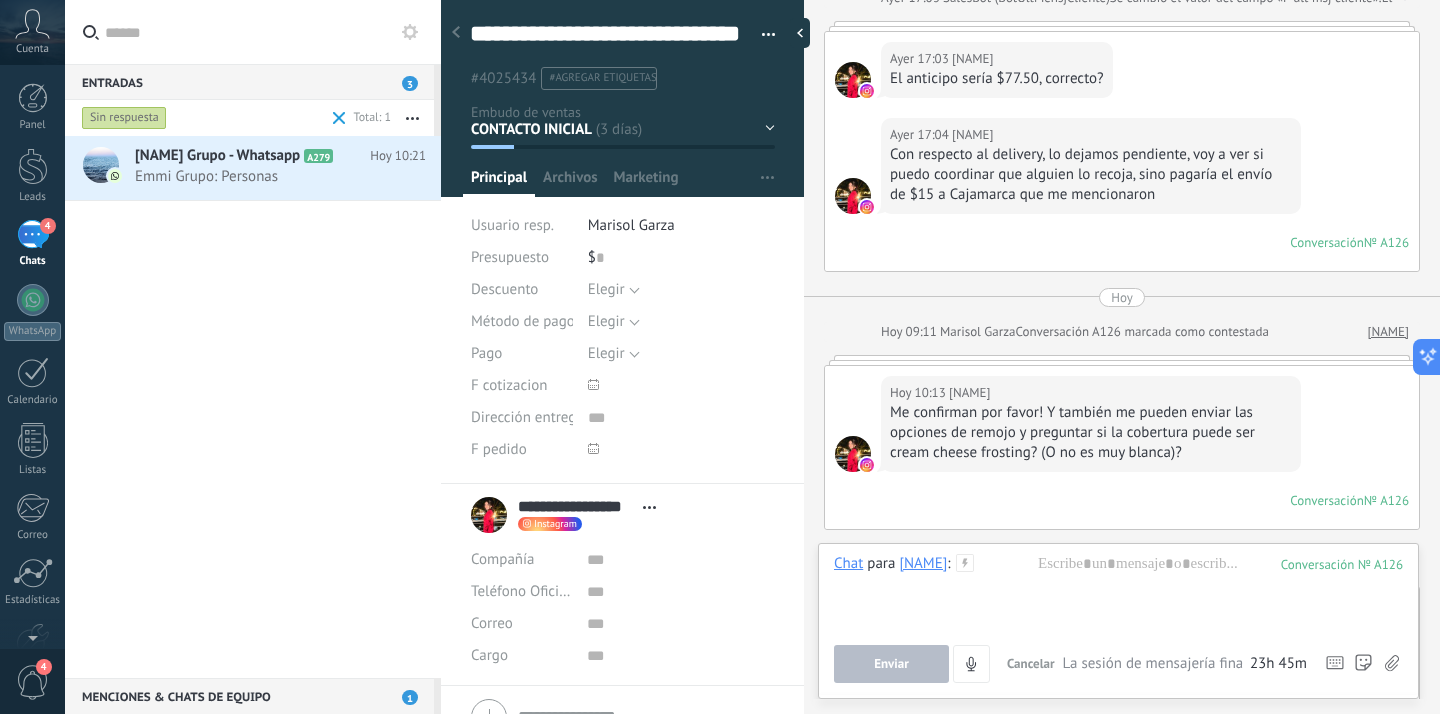 type 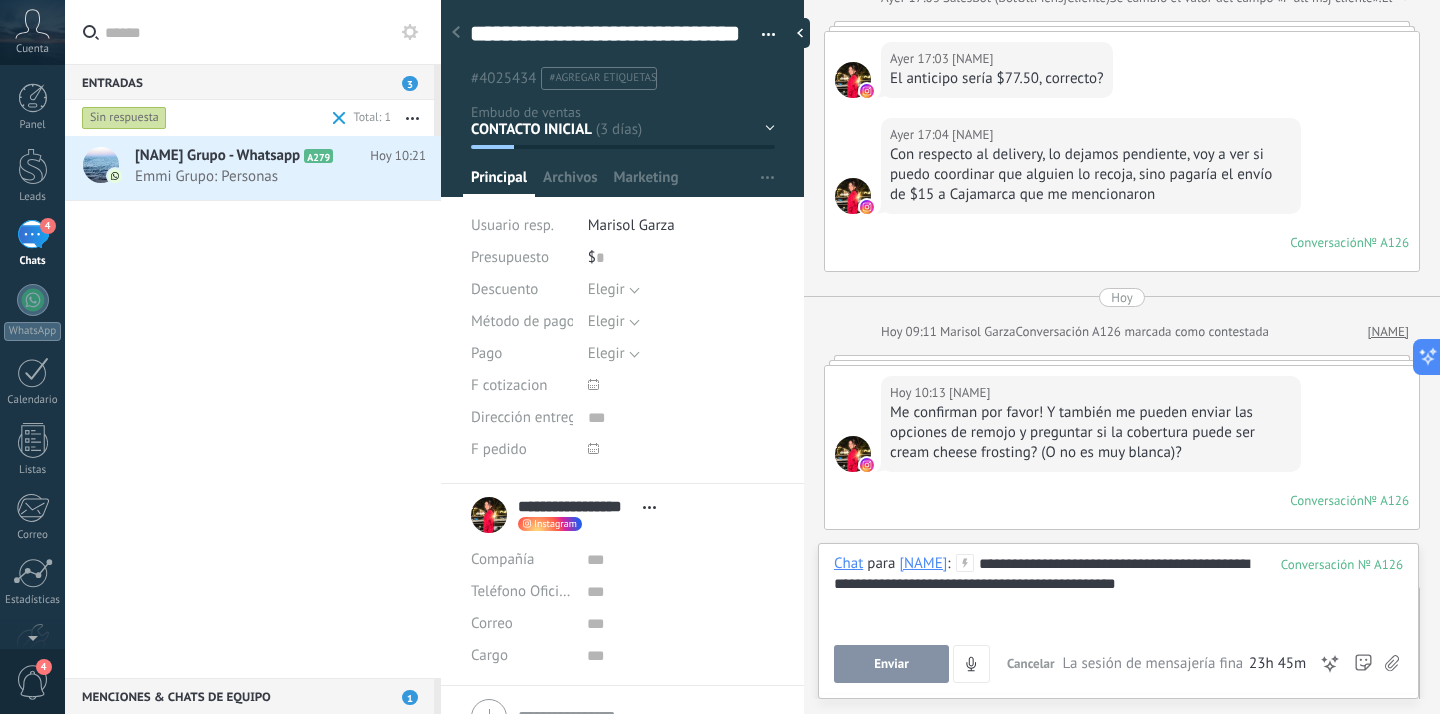 click on "Enviar" at bounding box center [891, 664] 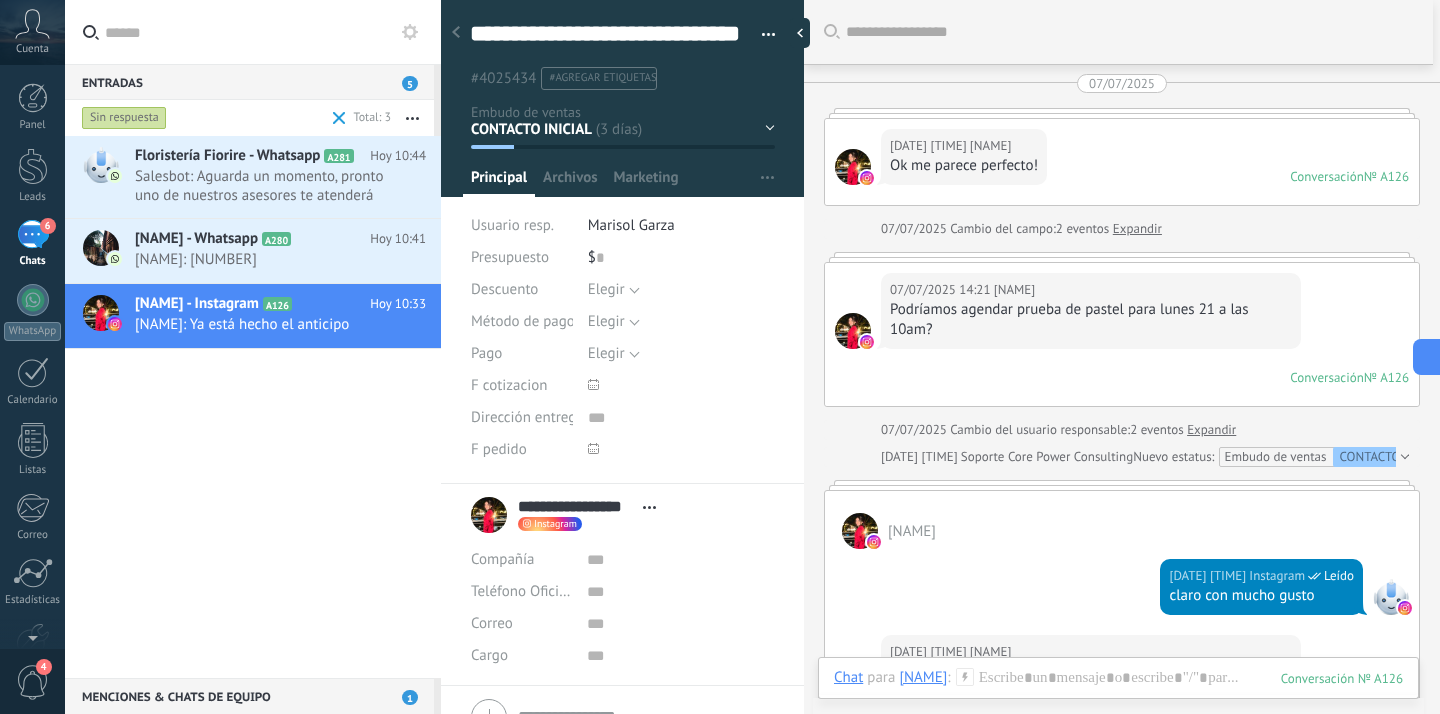 scroll, scrollTop: 0, scrollLeft: 0, axis: both 